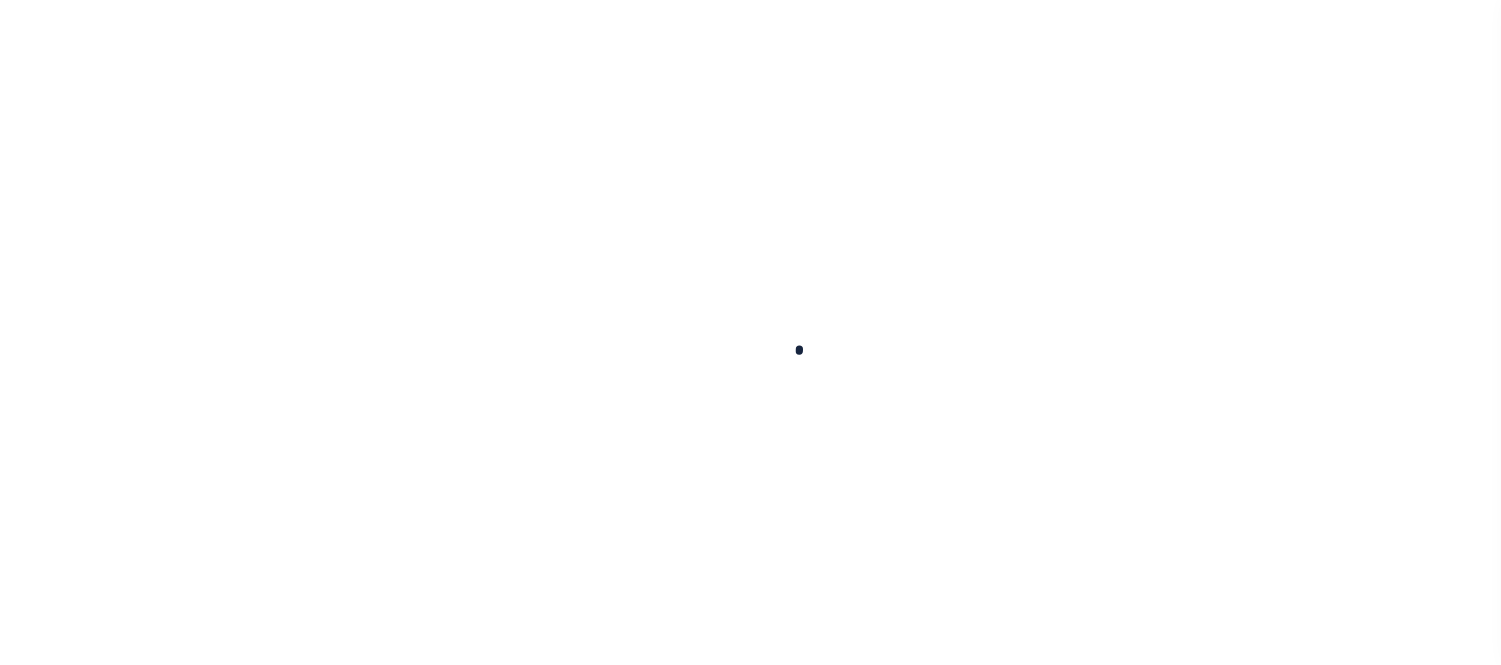 scroll, scrollTop: 0, scrollLeft: 0, axis: both 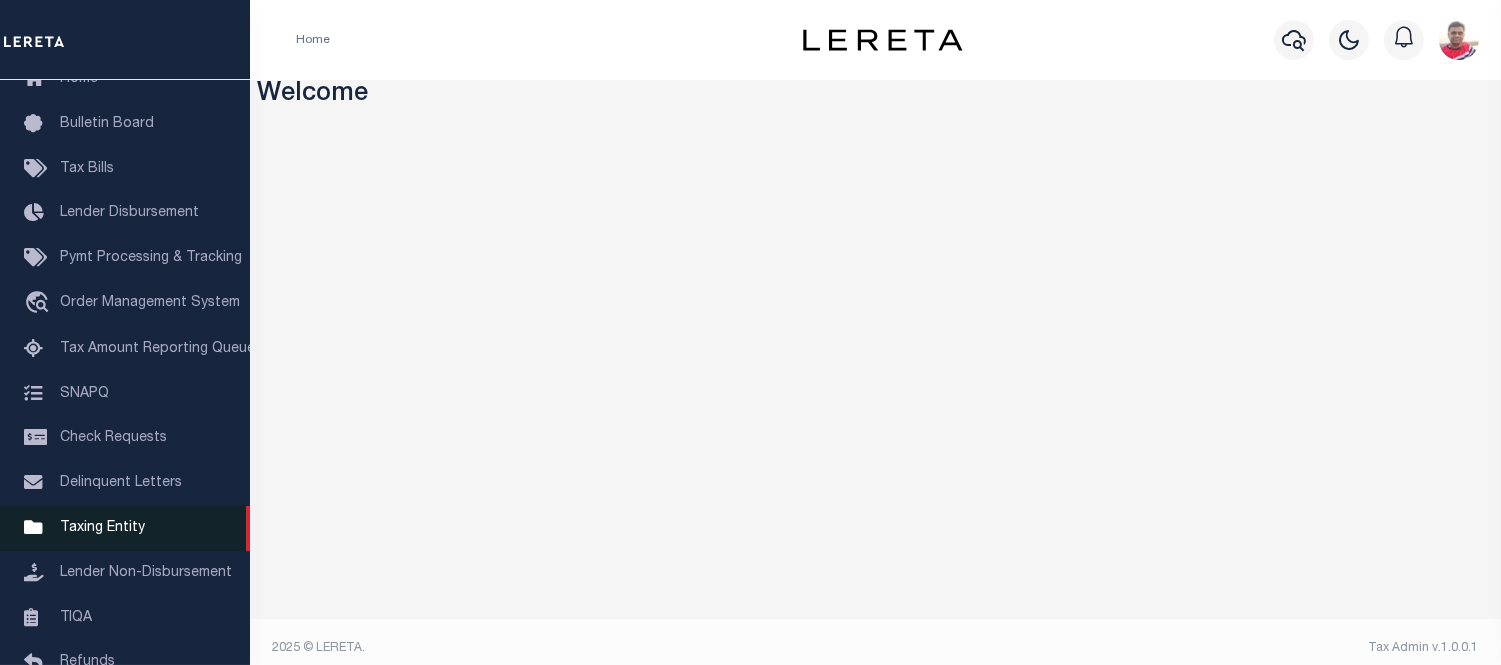 click on "Taxing Entity" at bounding box center [102, 528] 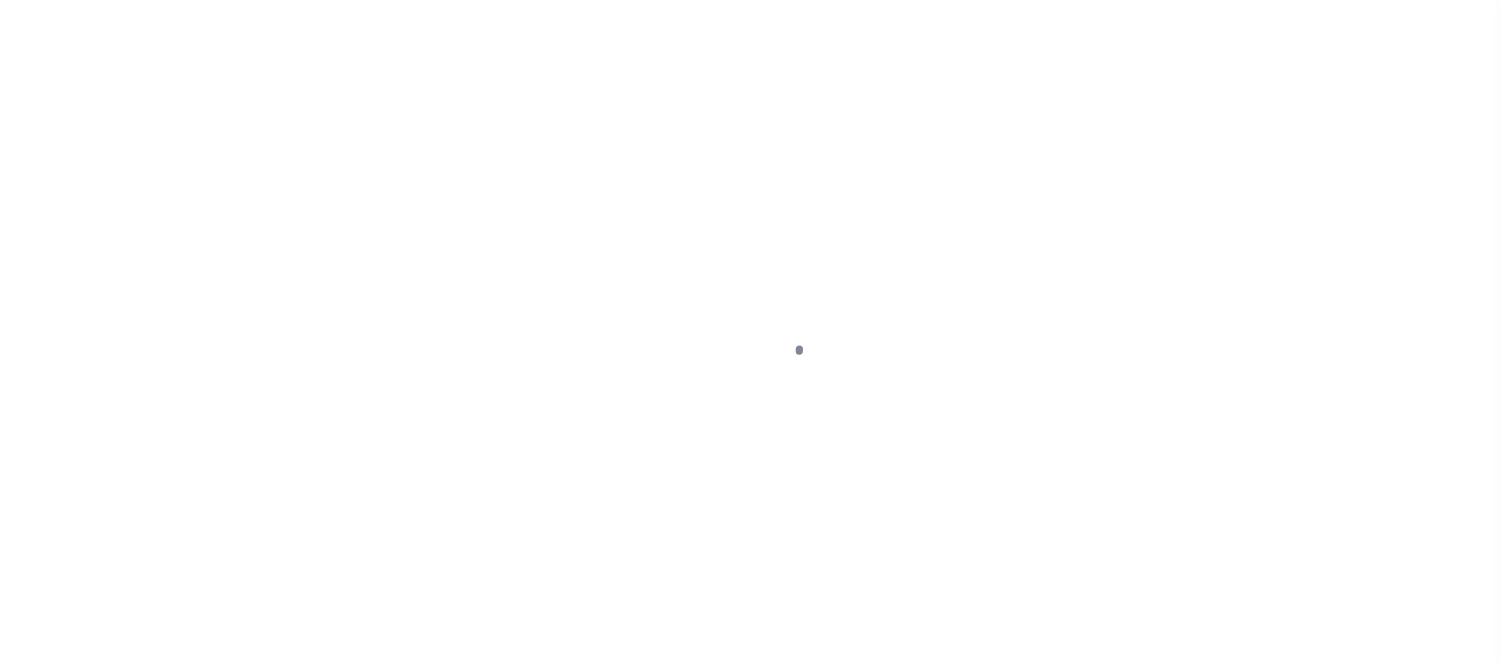 scroll, scrollTop: 0, scrollLeft: 0, axis: both 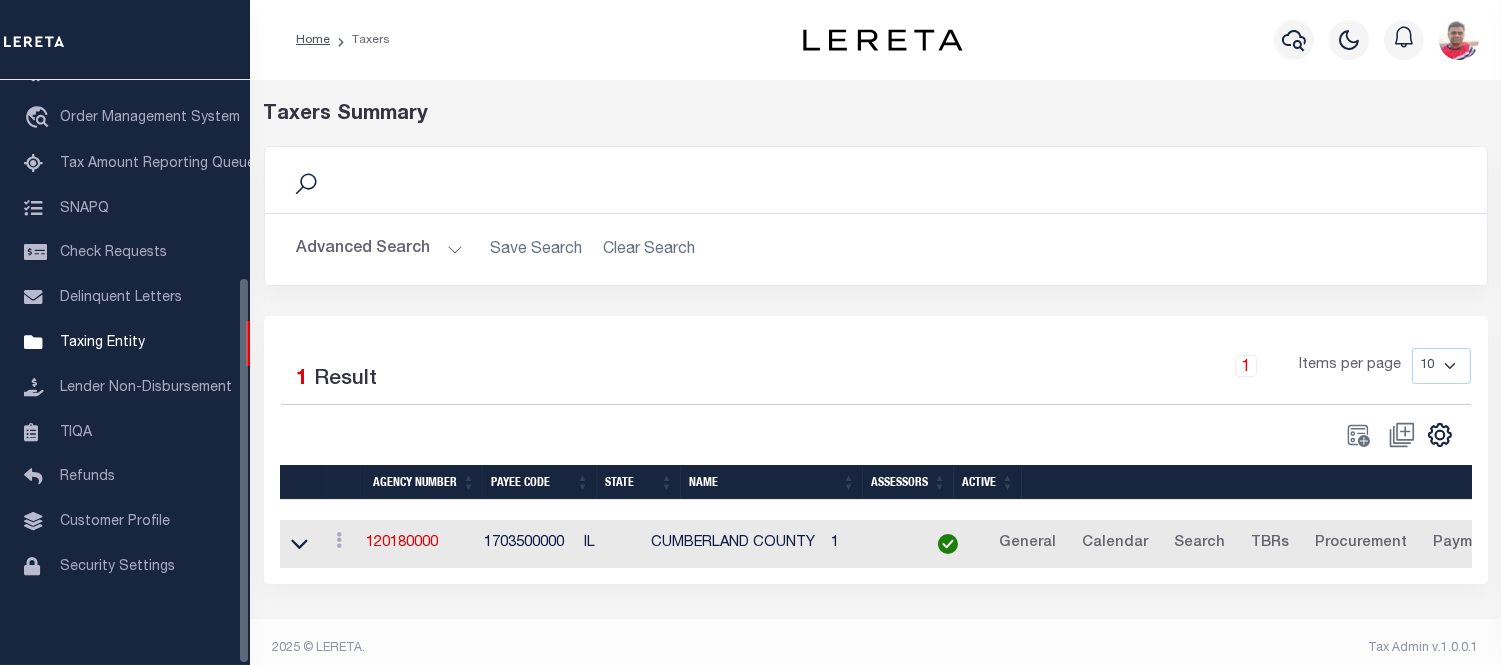 click on "Advanced Search" at bounding box center (380, 249) 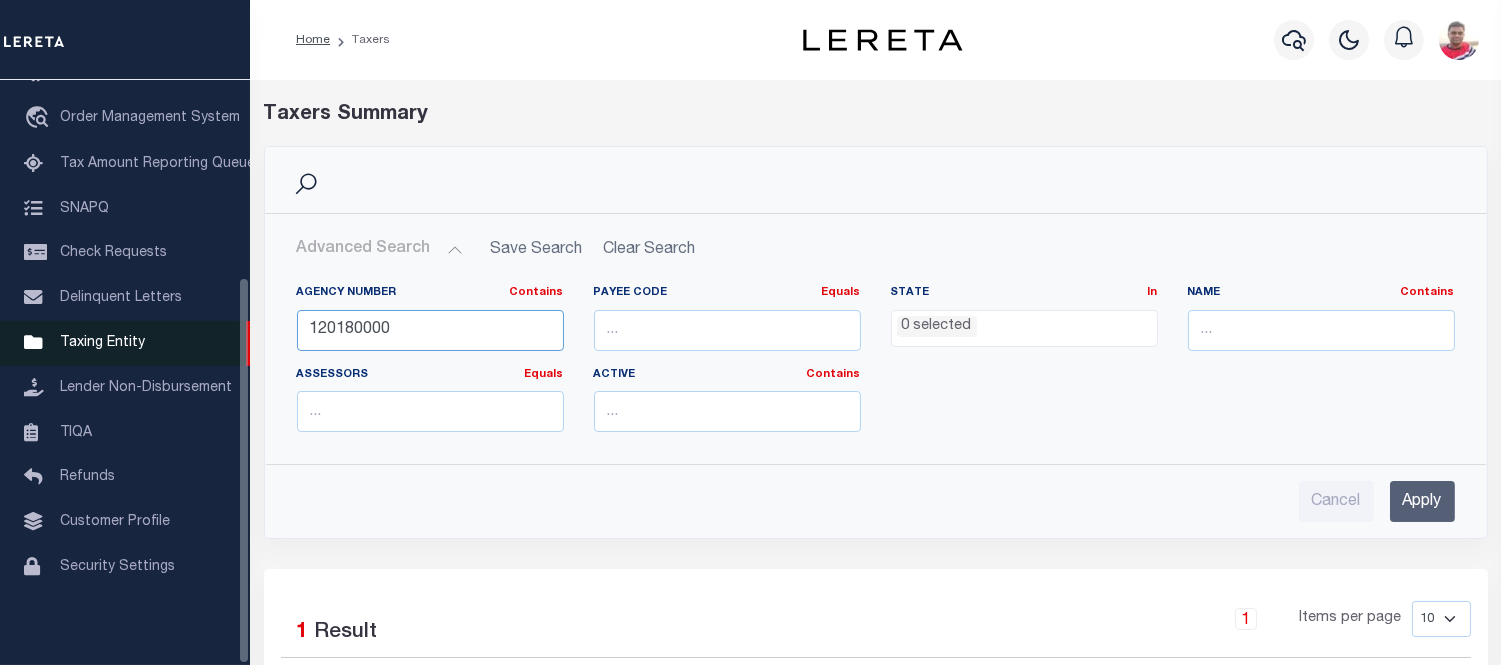 drag, startPoint x: 444, startPoint y: 325, endPoint x: 228, endPoint y: 341, distance: 216.59178 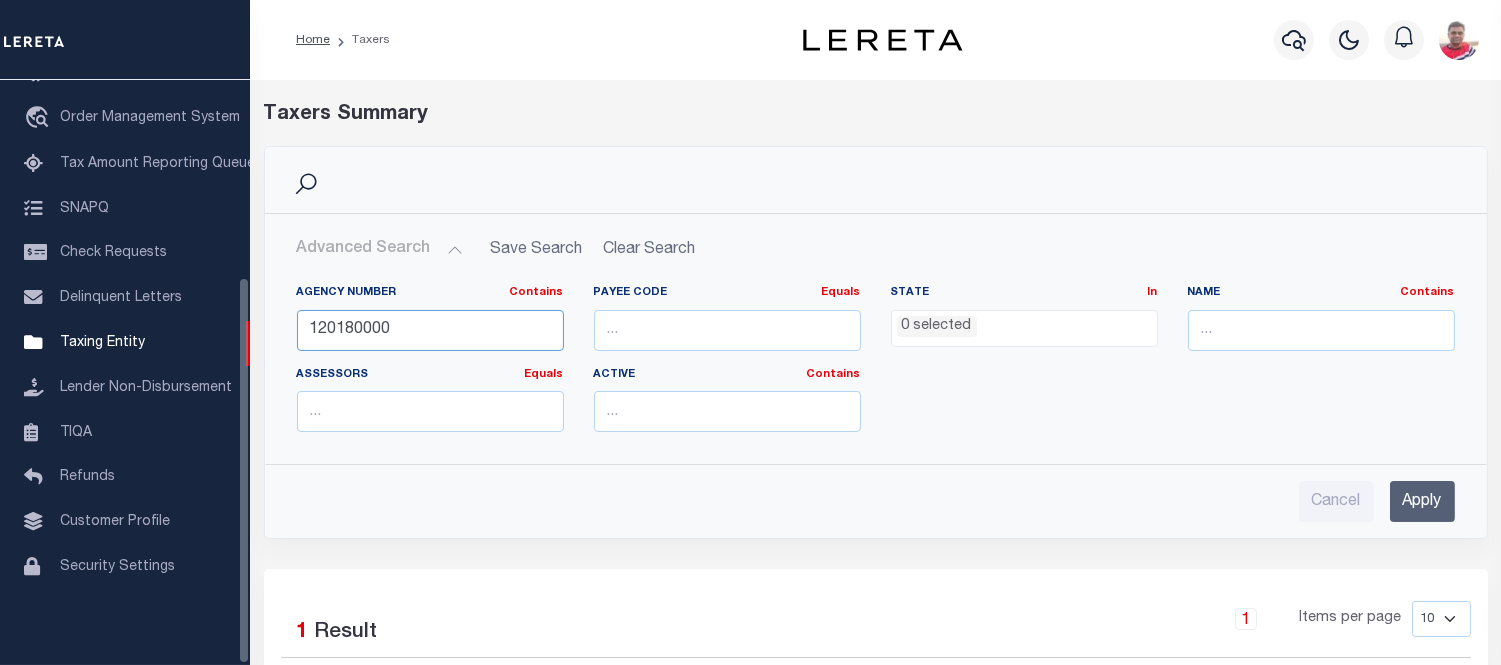 paste on "39004" 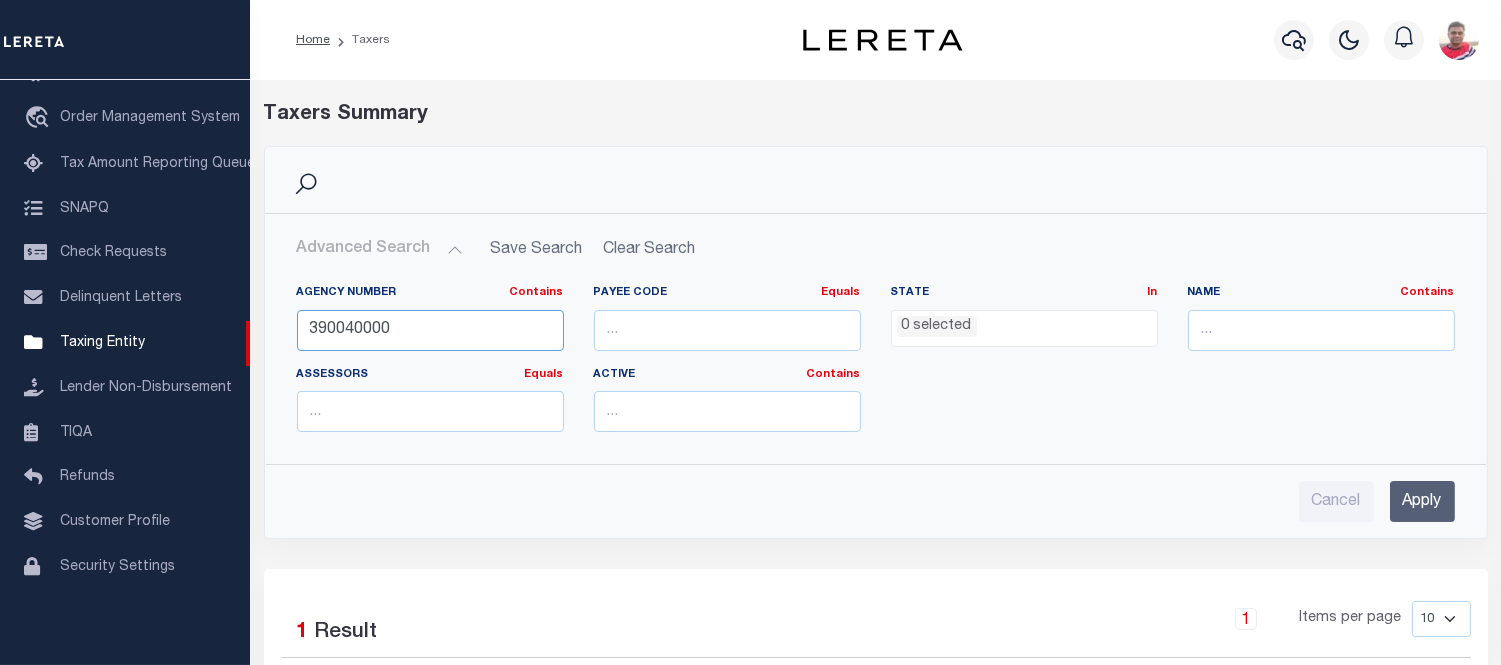 type on "390040000" 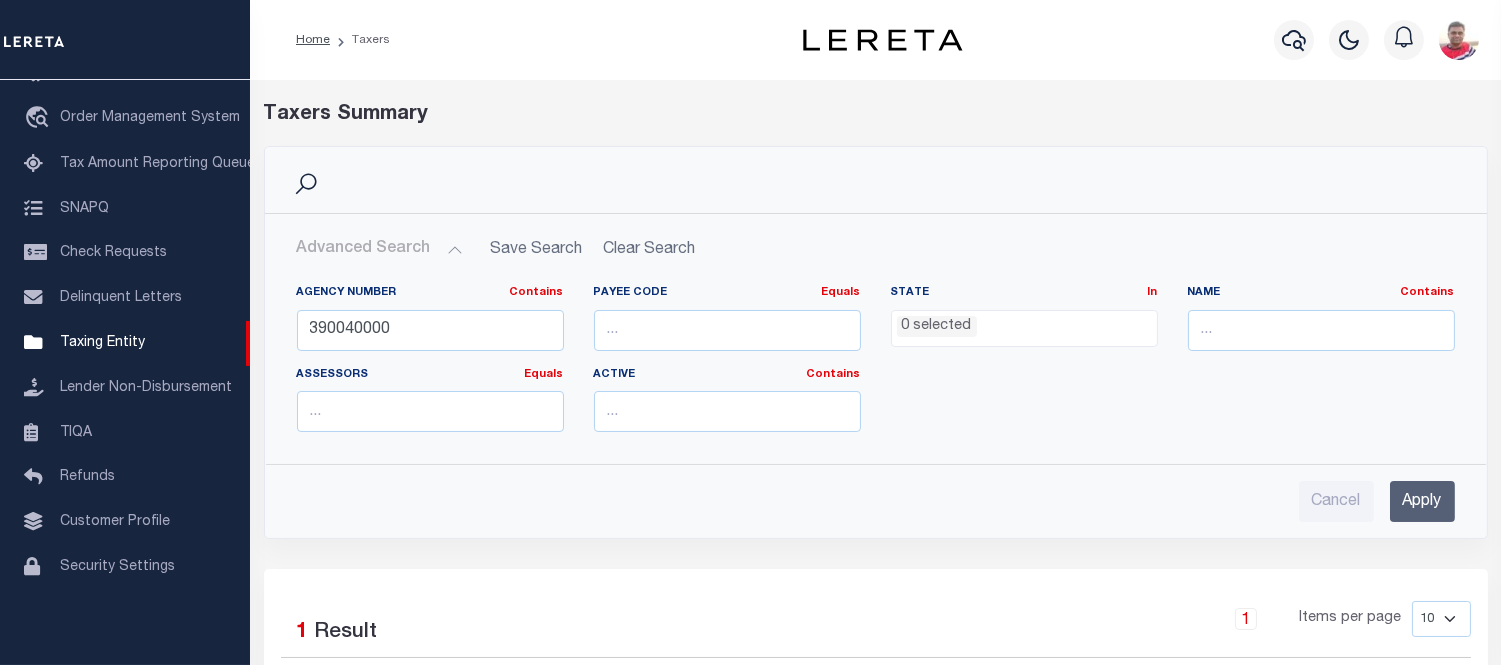 click on "Apply" at bounding box center [1422, 501] 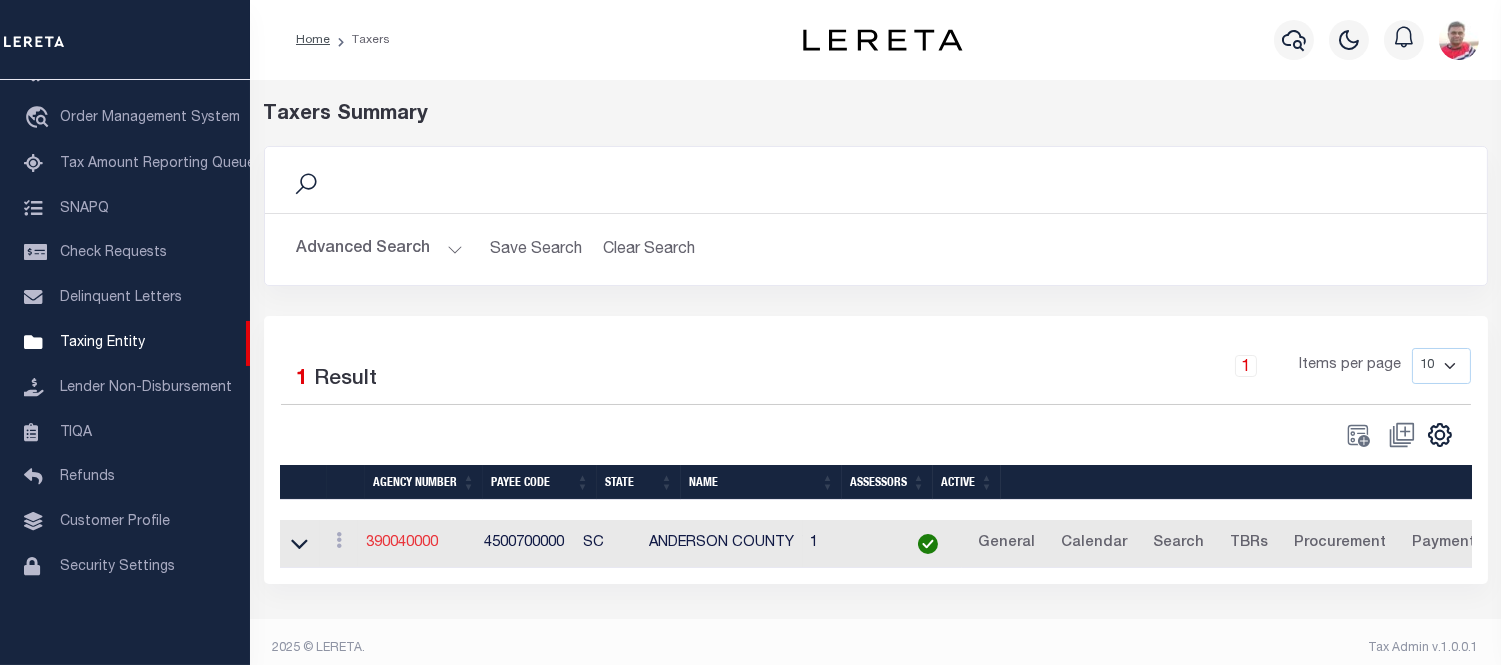 click on "390040000" at bounding box center [402, 543] 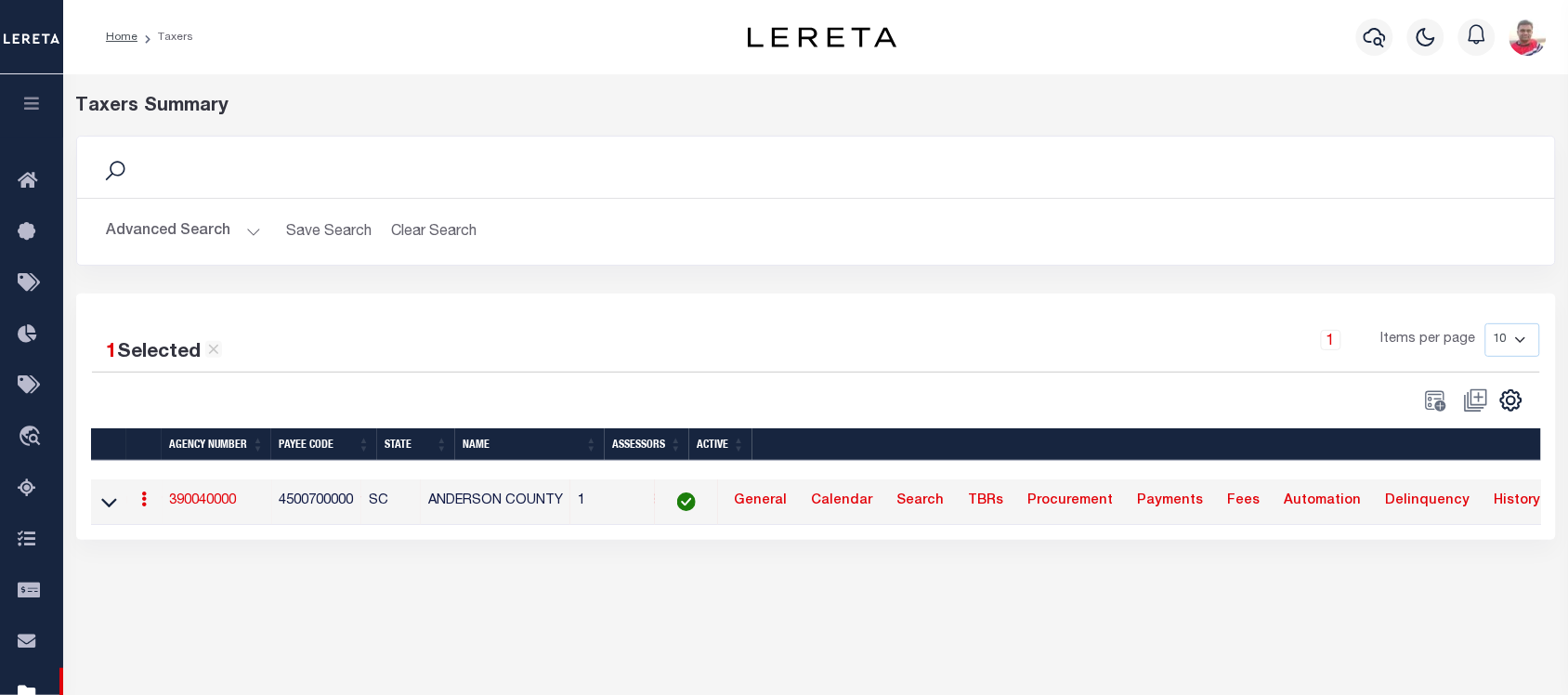 scroll, scrollTop: 0, scrollLeft: 0, axis: both 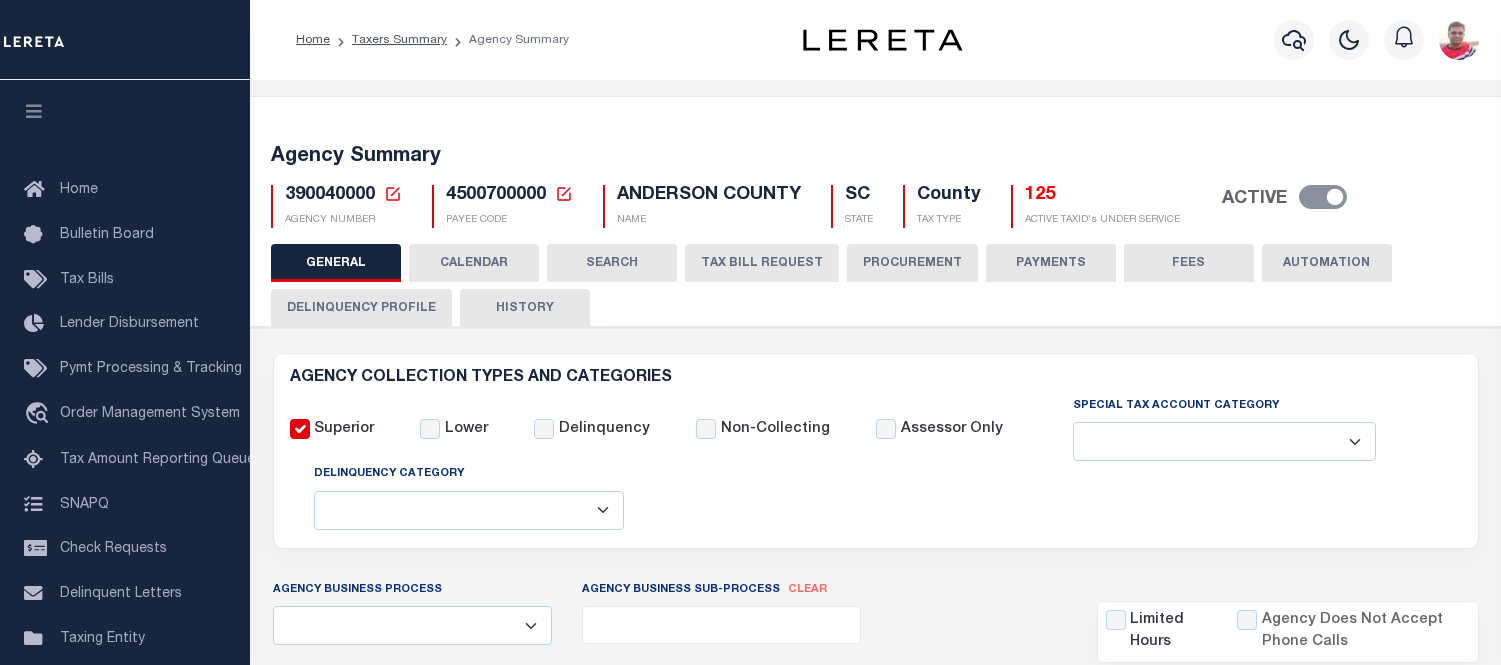 select 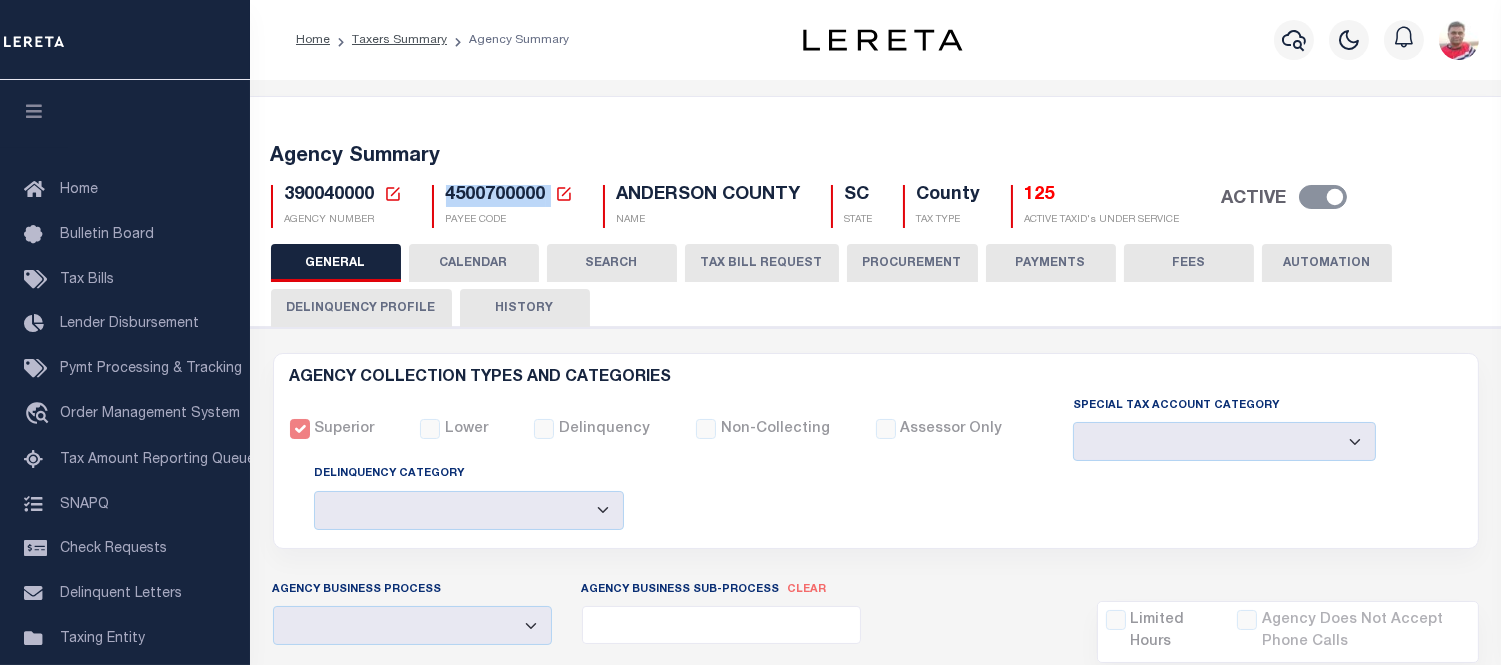 click on "CALENDAR" at bounding box center (474, 263) 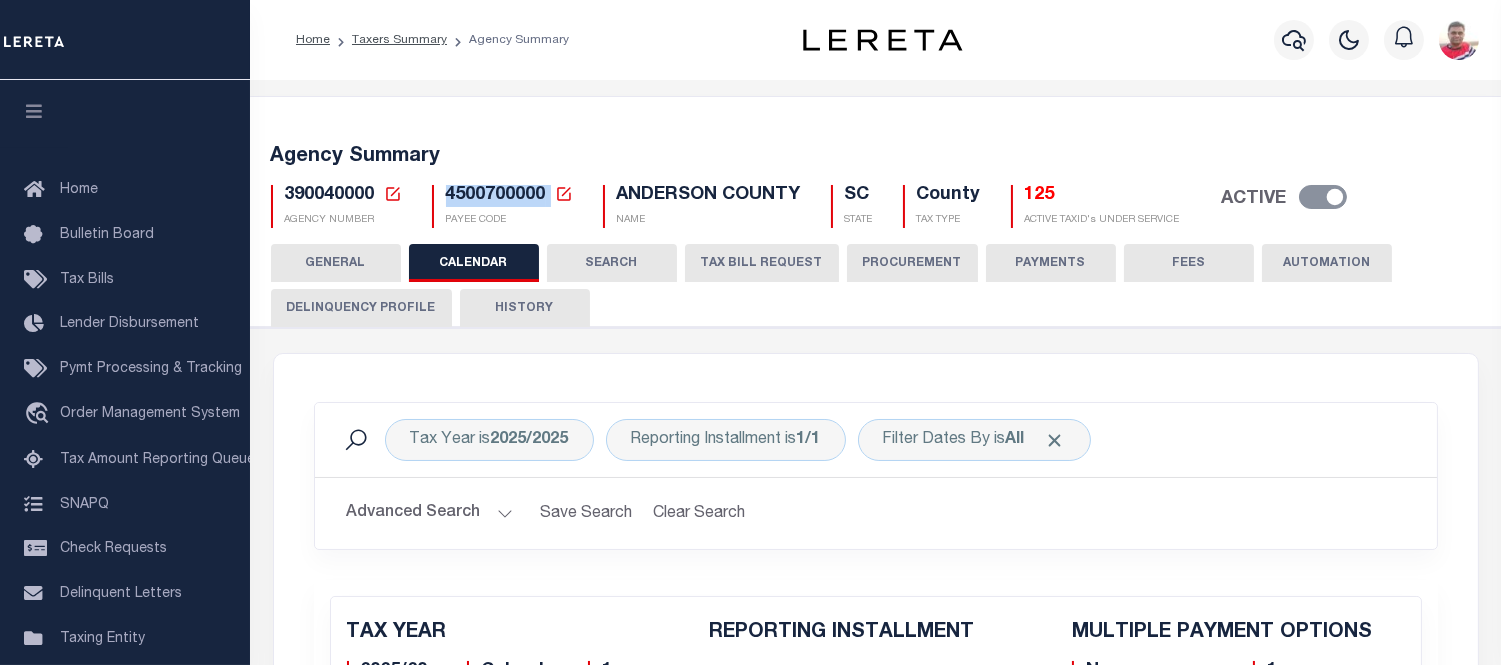 checkbox on "false" 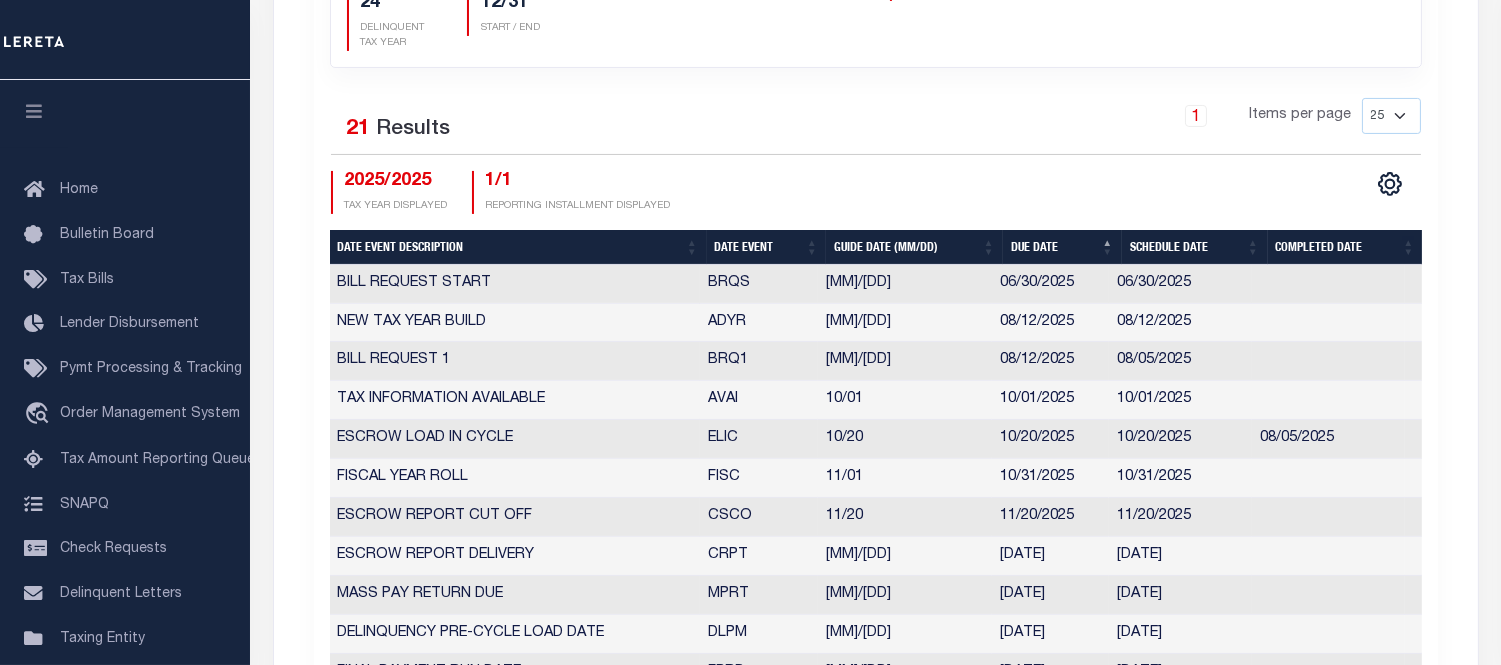 scroll, scrollTop: 888, scrollLeft: 0, axis: vertical 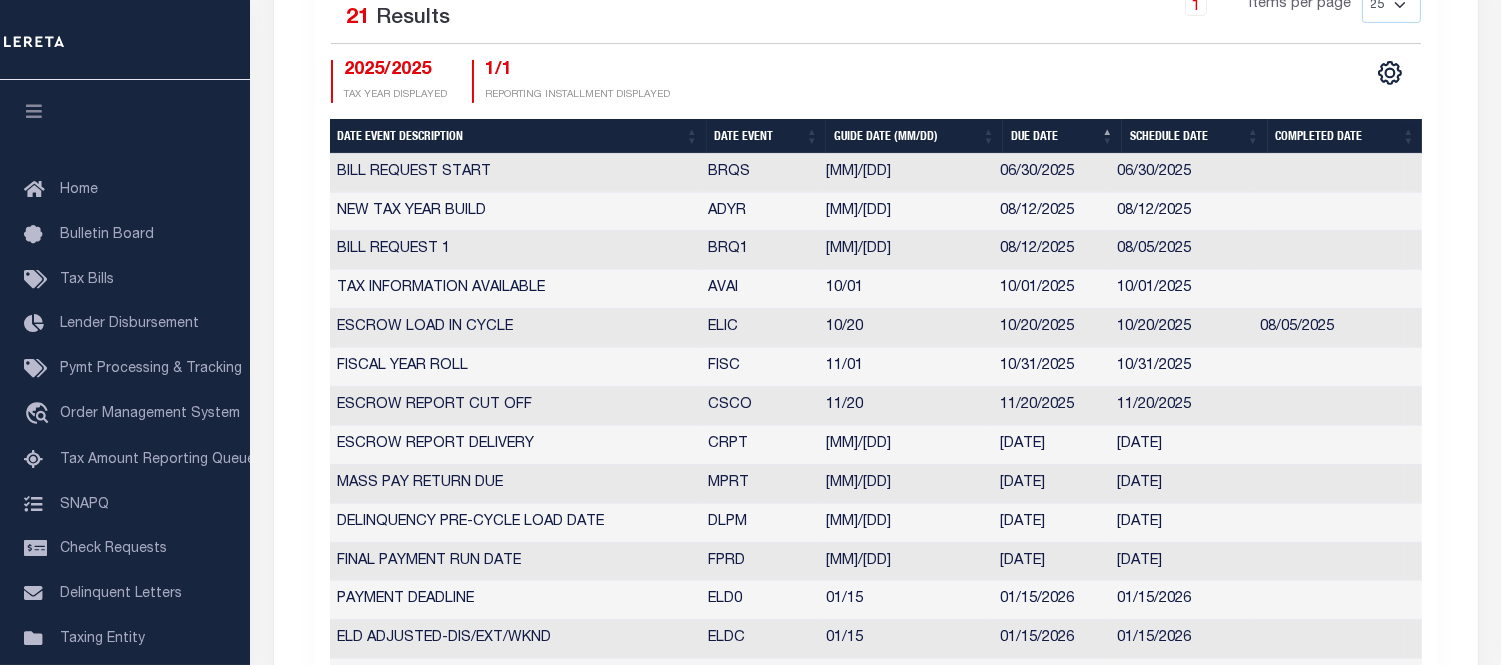click on "Date Event" at bounding box center [767, 136] 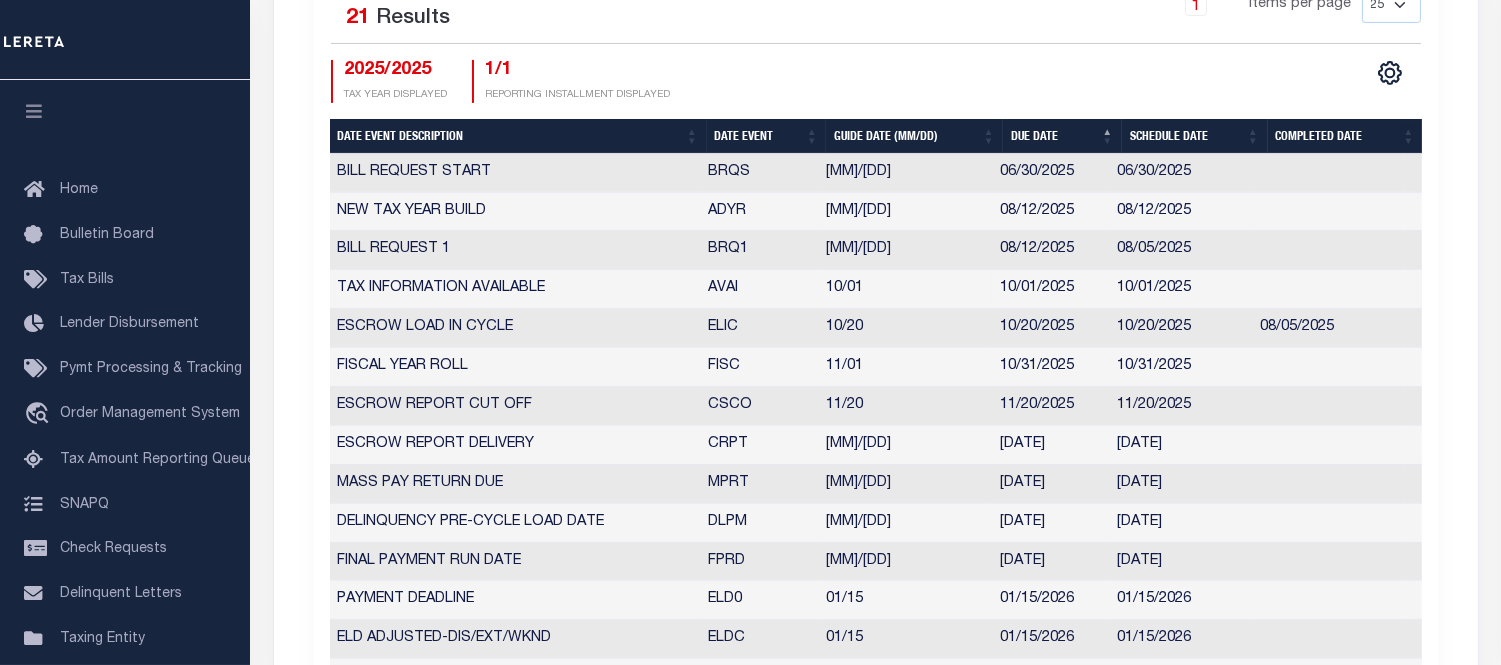 checkbox on "false" 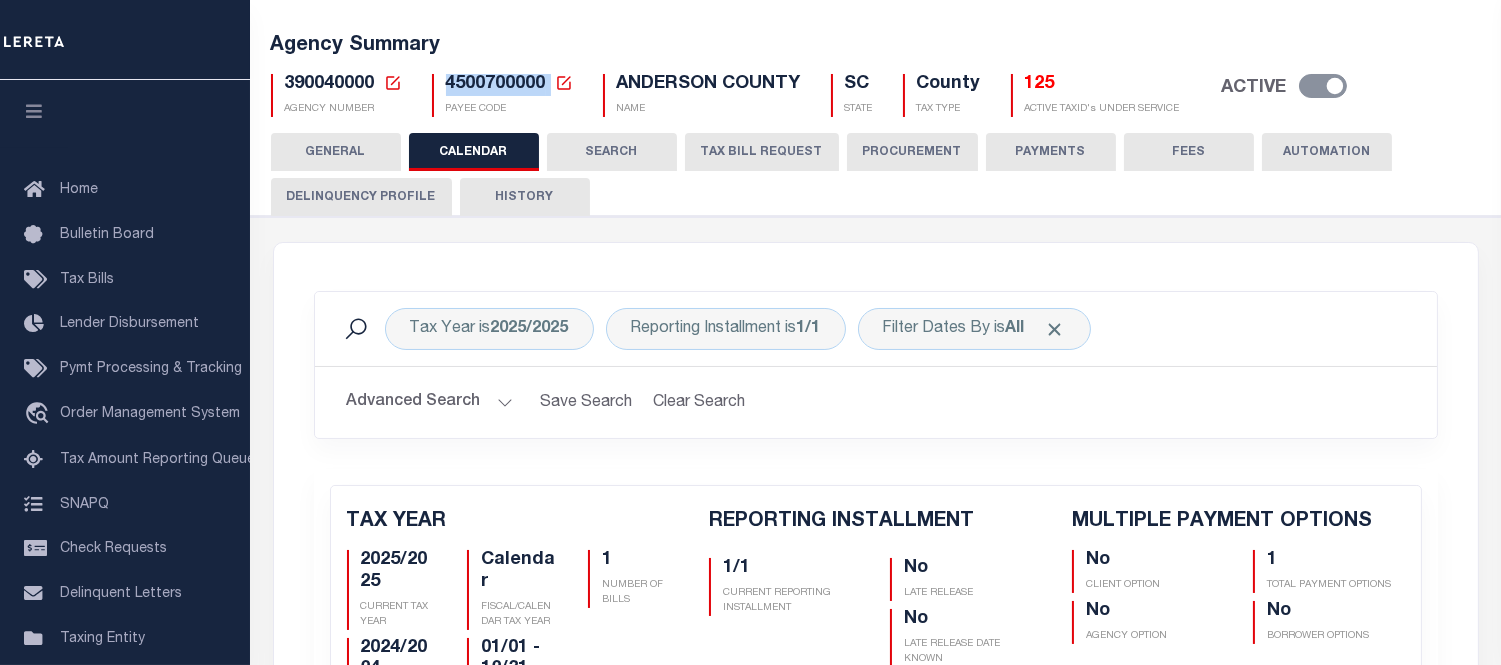 scroll, scrollTop: 0, scrollLeft: 0, axis: both 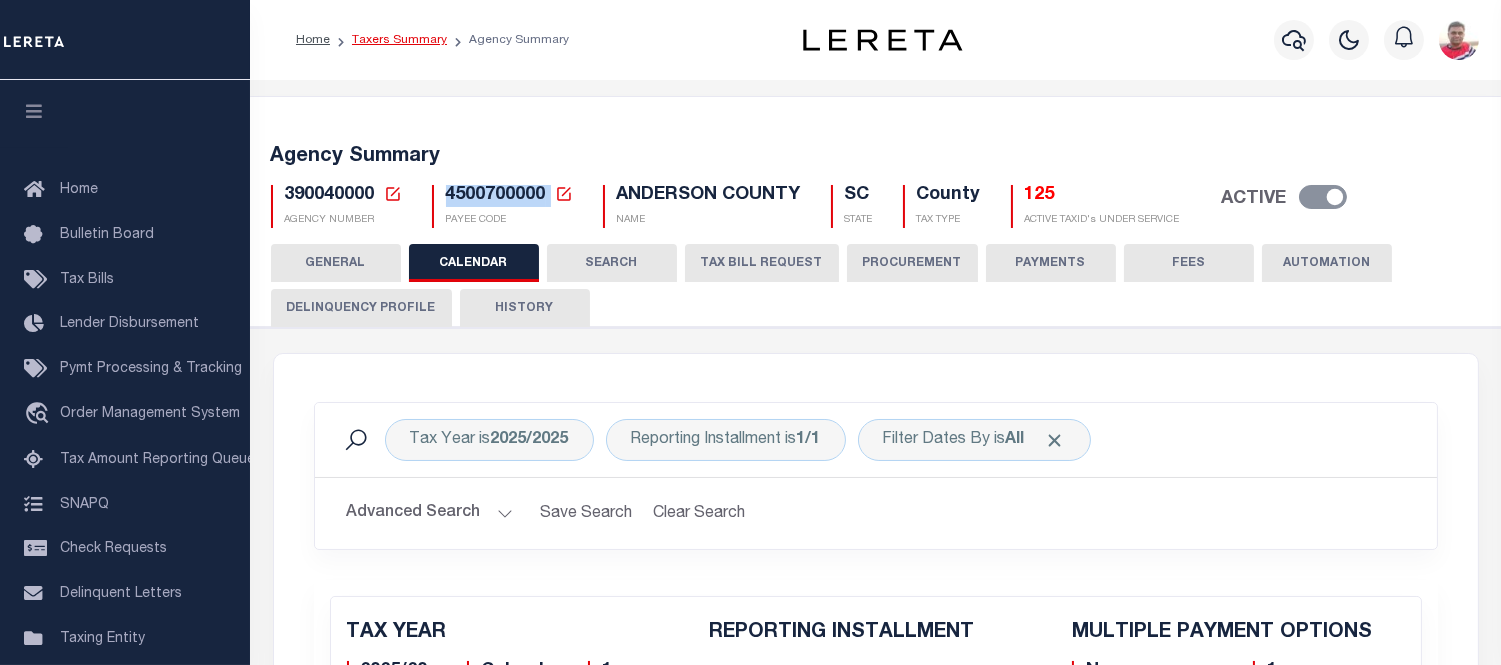 click on "Taxers Summary" at bounding box center (399, 40) 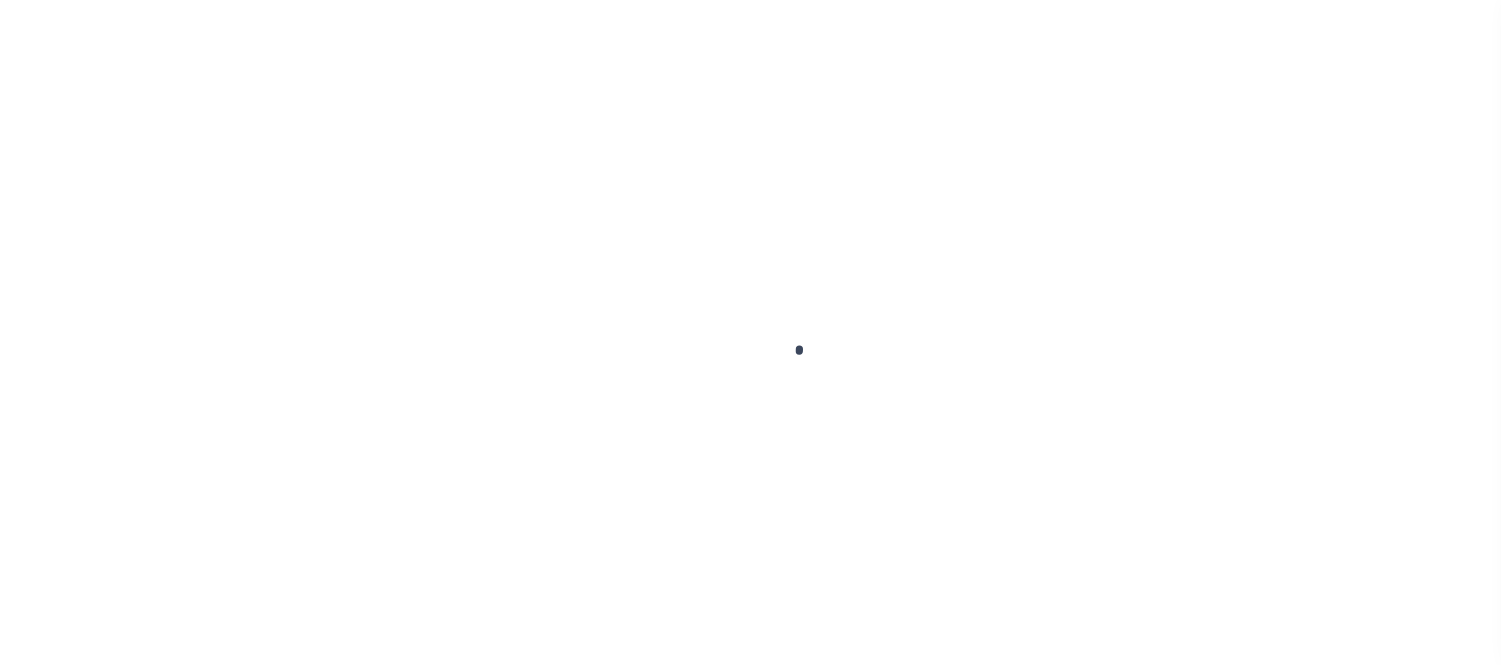 select 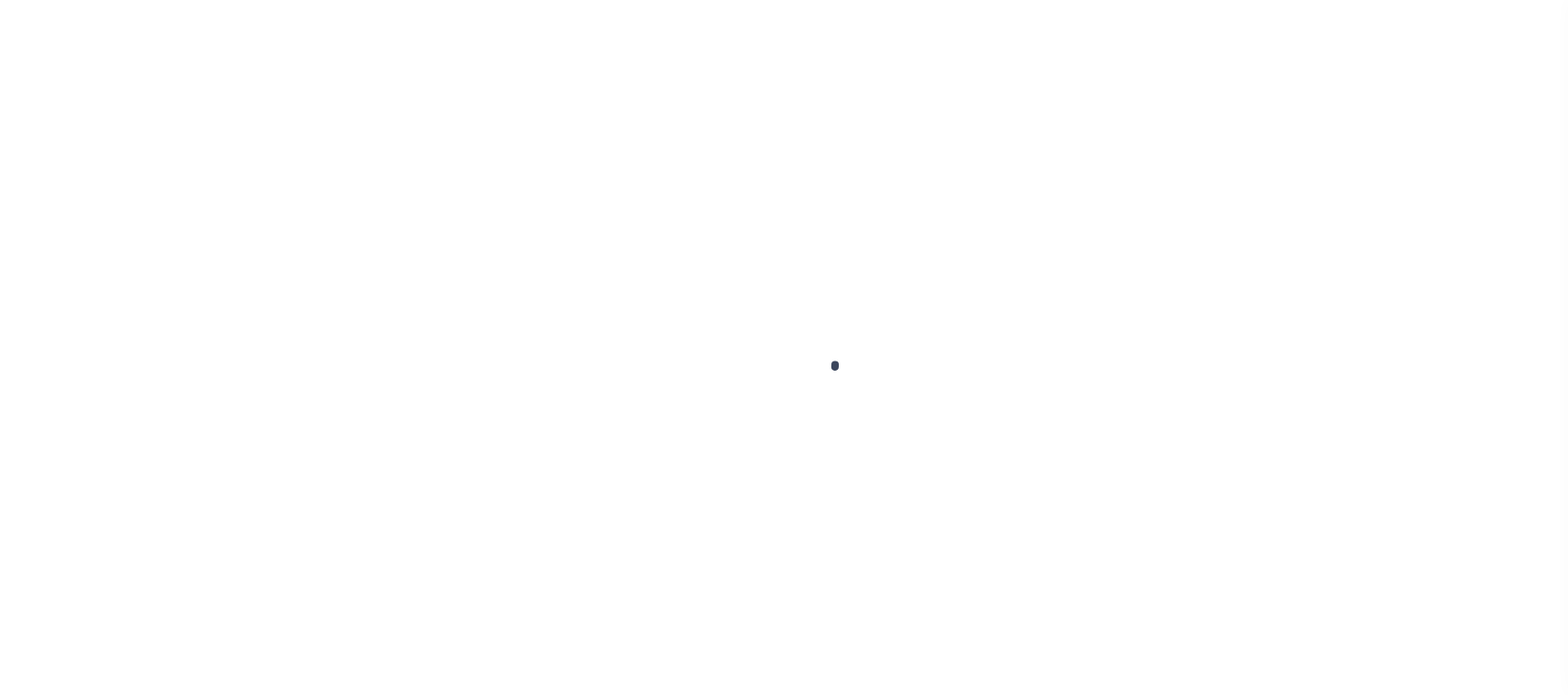 scroll, scrollTop: 0, scrollLeft: 0, axis: both 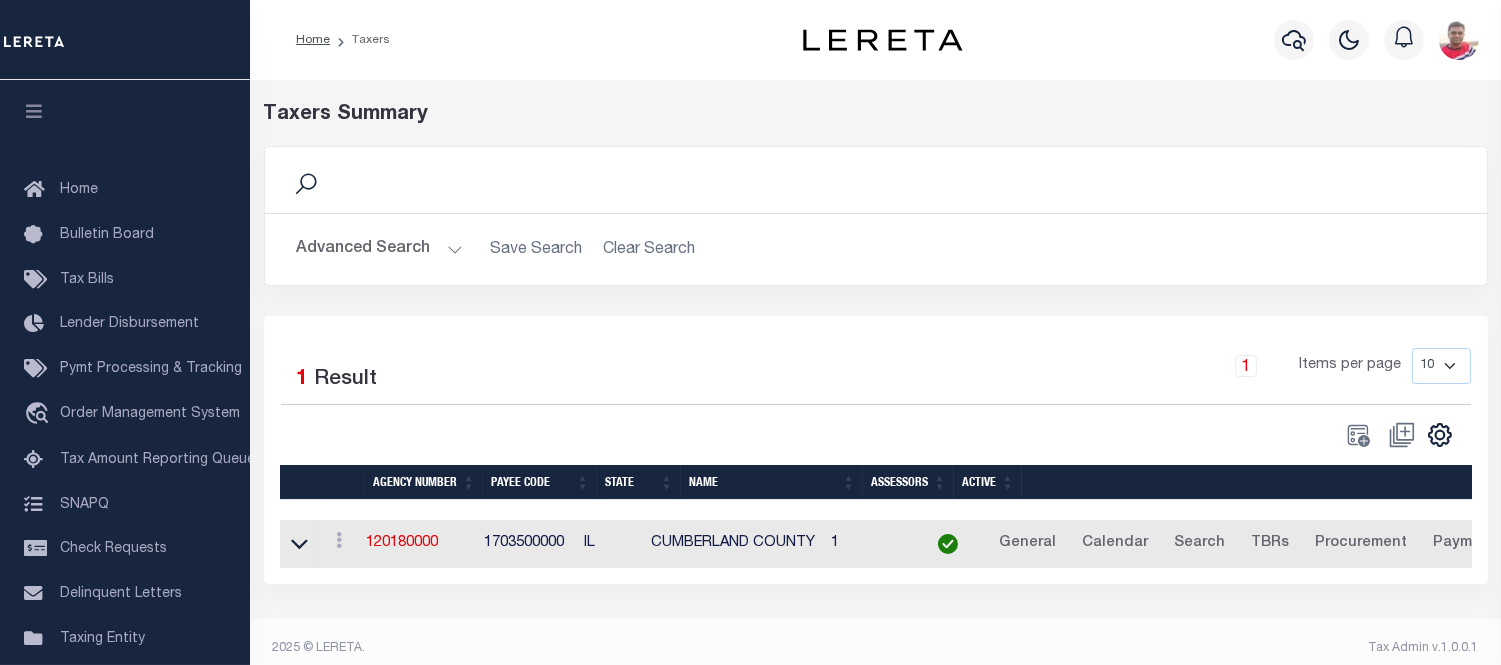 click on "Advanced Search" at bounding box center [380, 249] 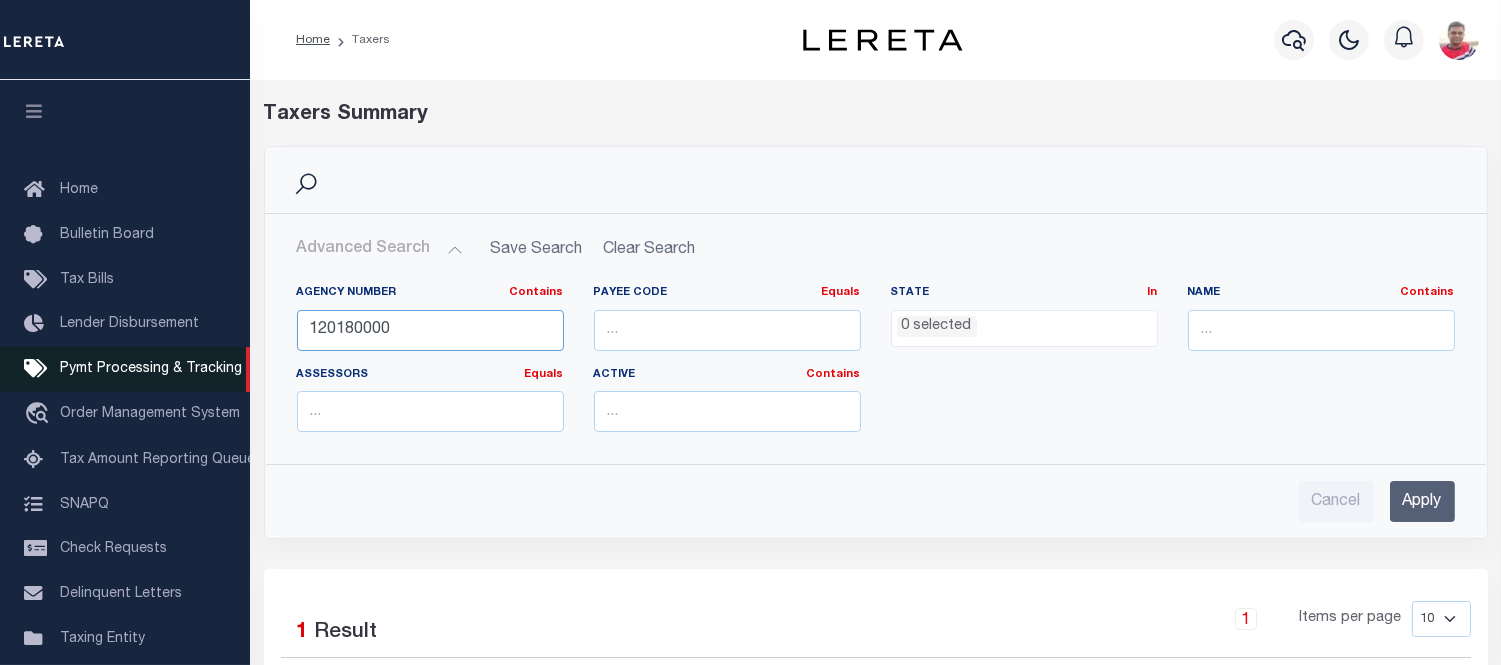 drag, startPoint x: 420, startPoint y: 324, endPoint x: 224, endPoint y: 347, distance: 197.34488 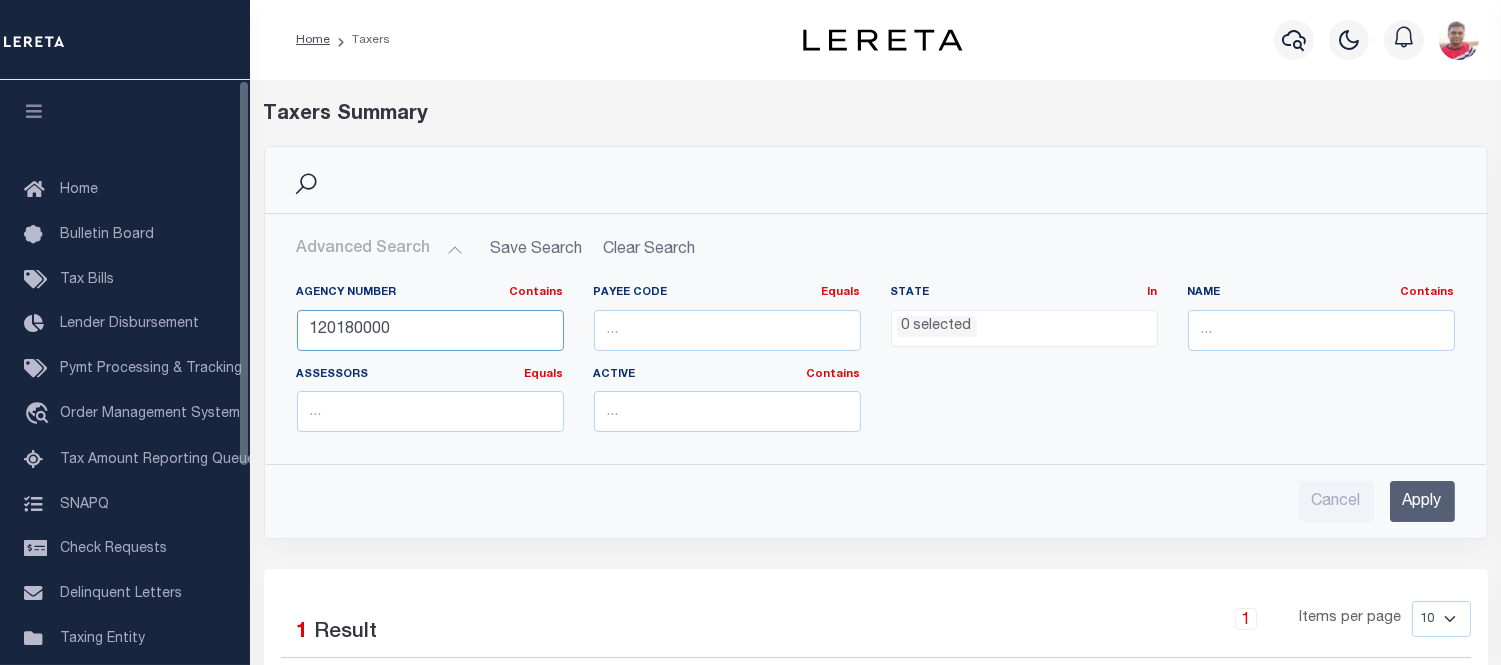 paste on "310510684" 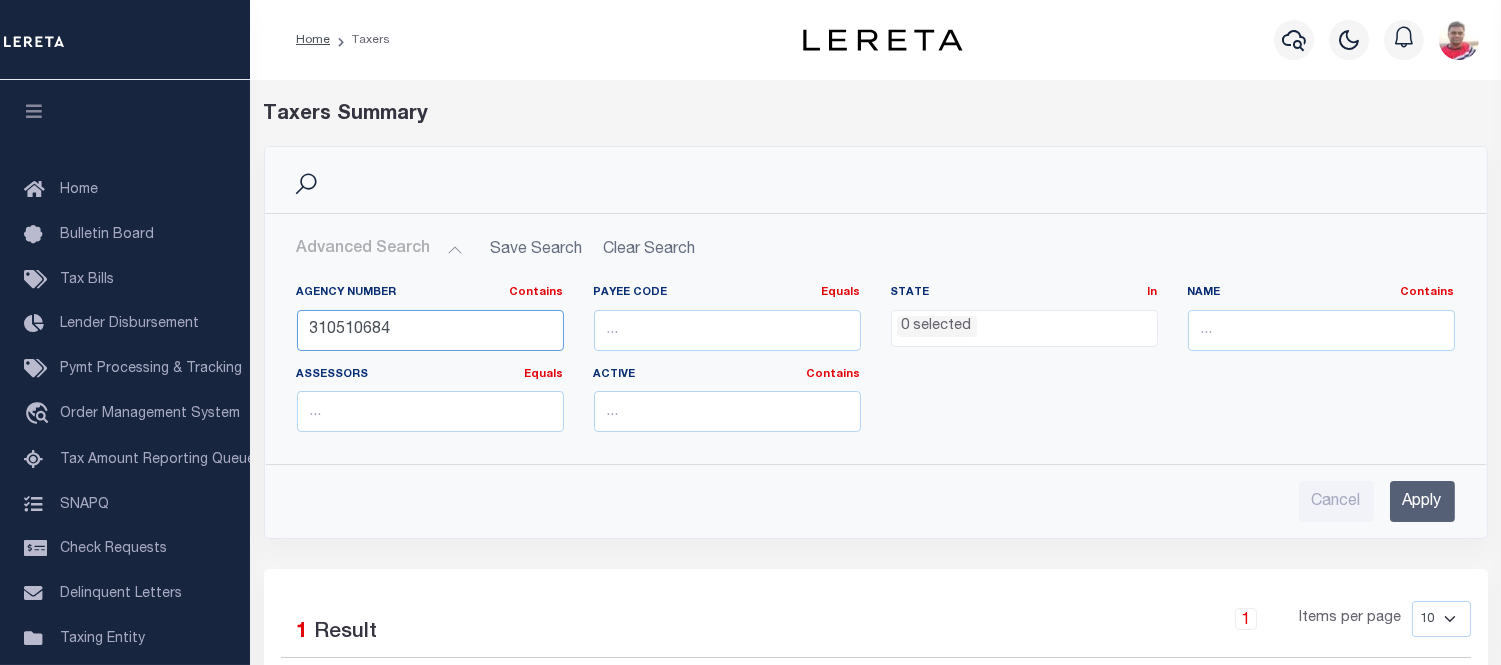 type on "310510684" 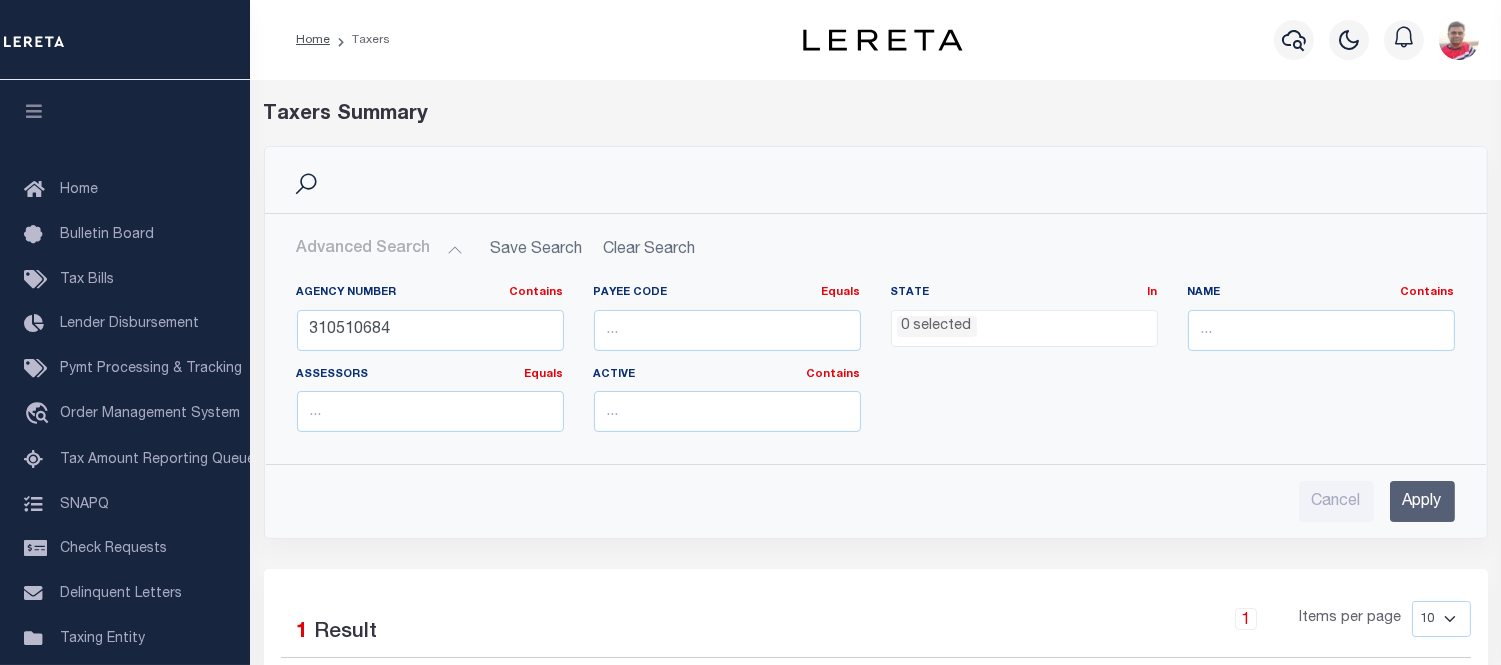 click on "Apply" at bounding box center [1422, 501] 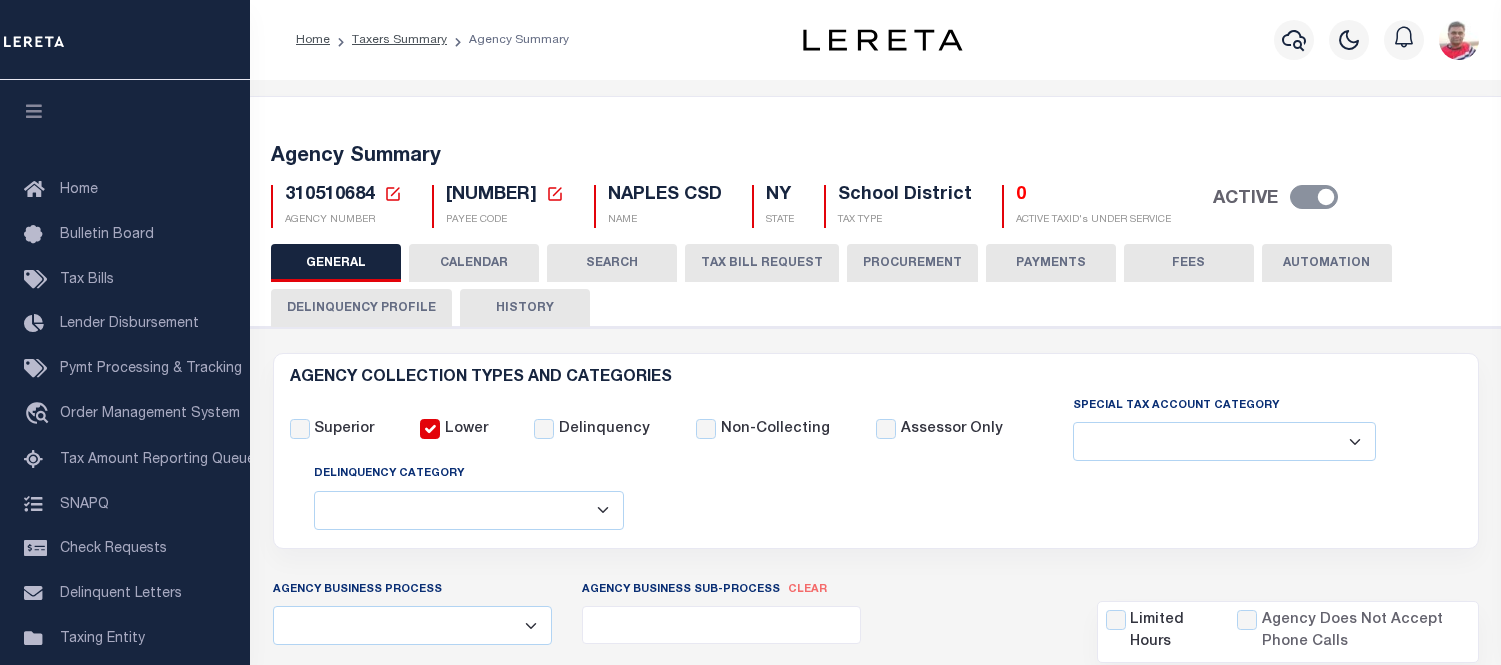 select 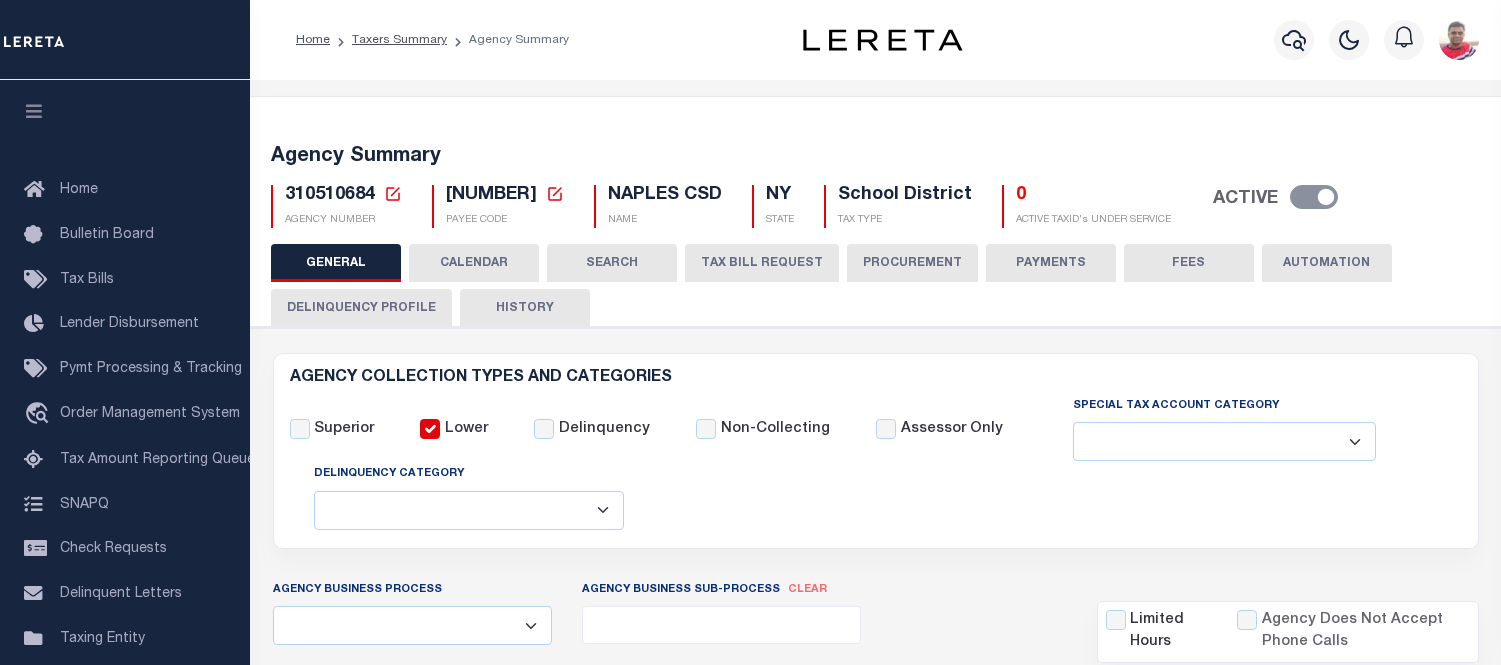 scroll, scrollTop: 0, scrollLeft: 0, axis: both 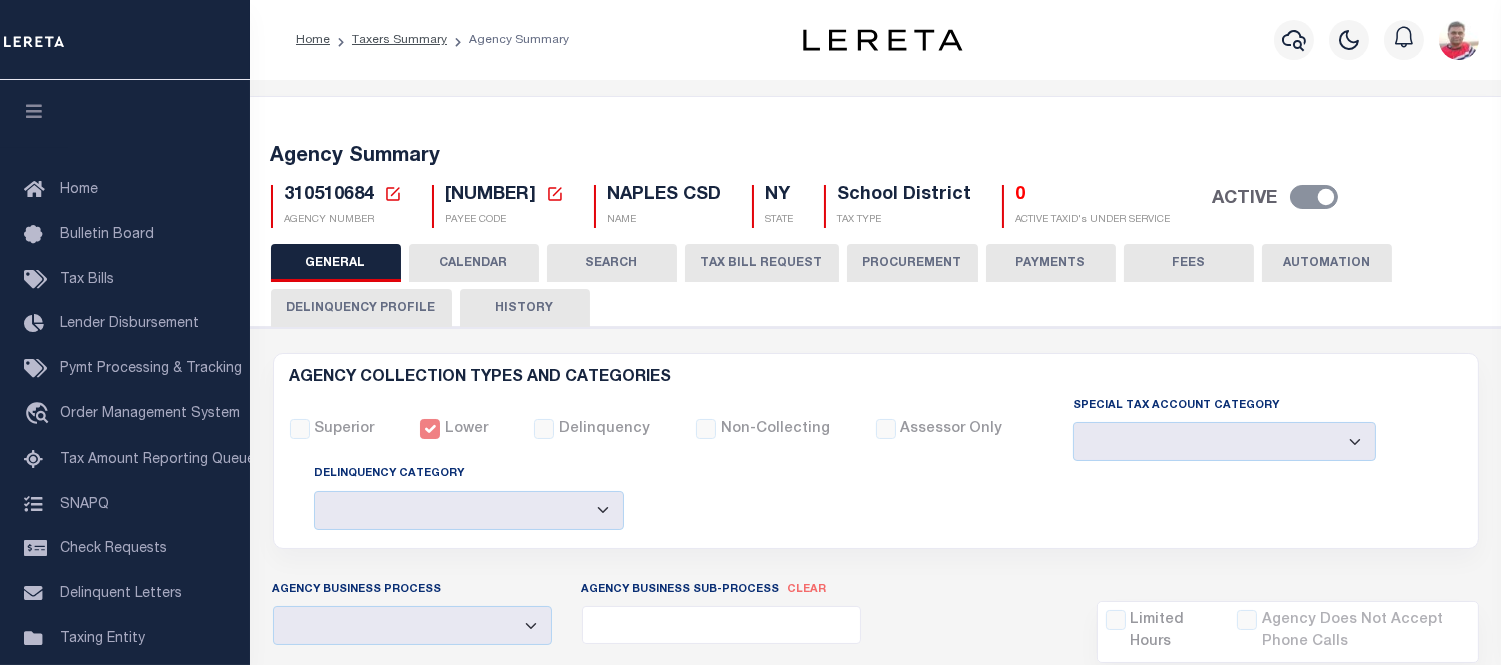 click on "TAX BILL REQUEST" at bounding box center (762, 263) 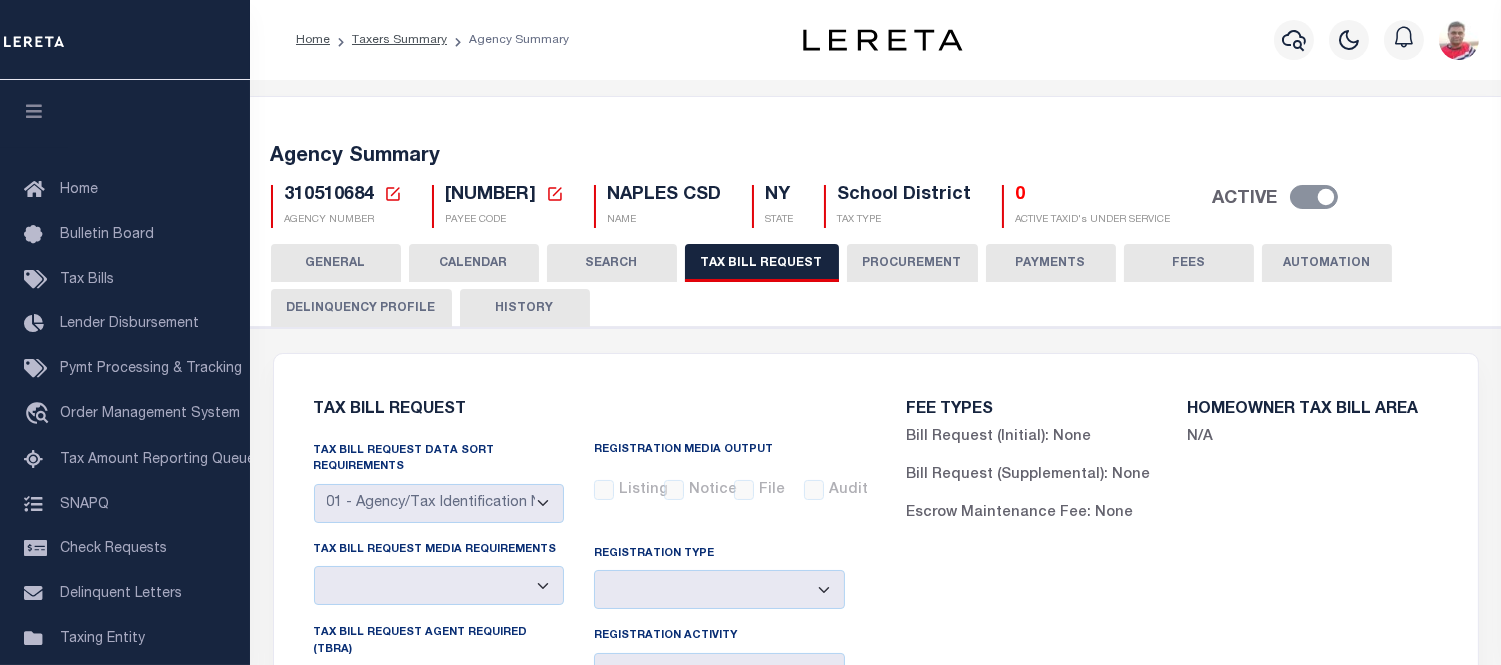 select on "29" 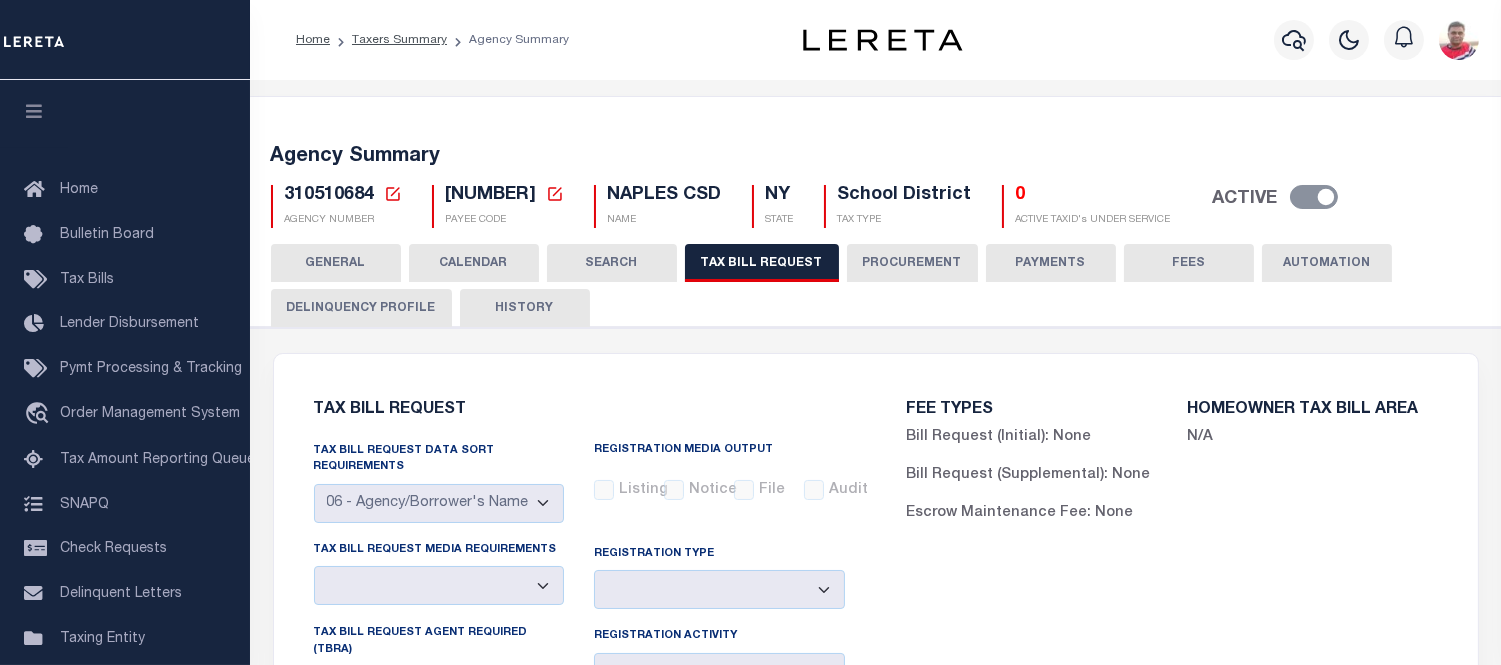 checkbox on "false" 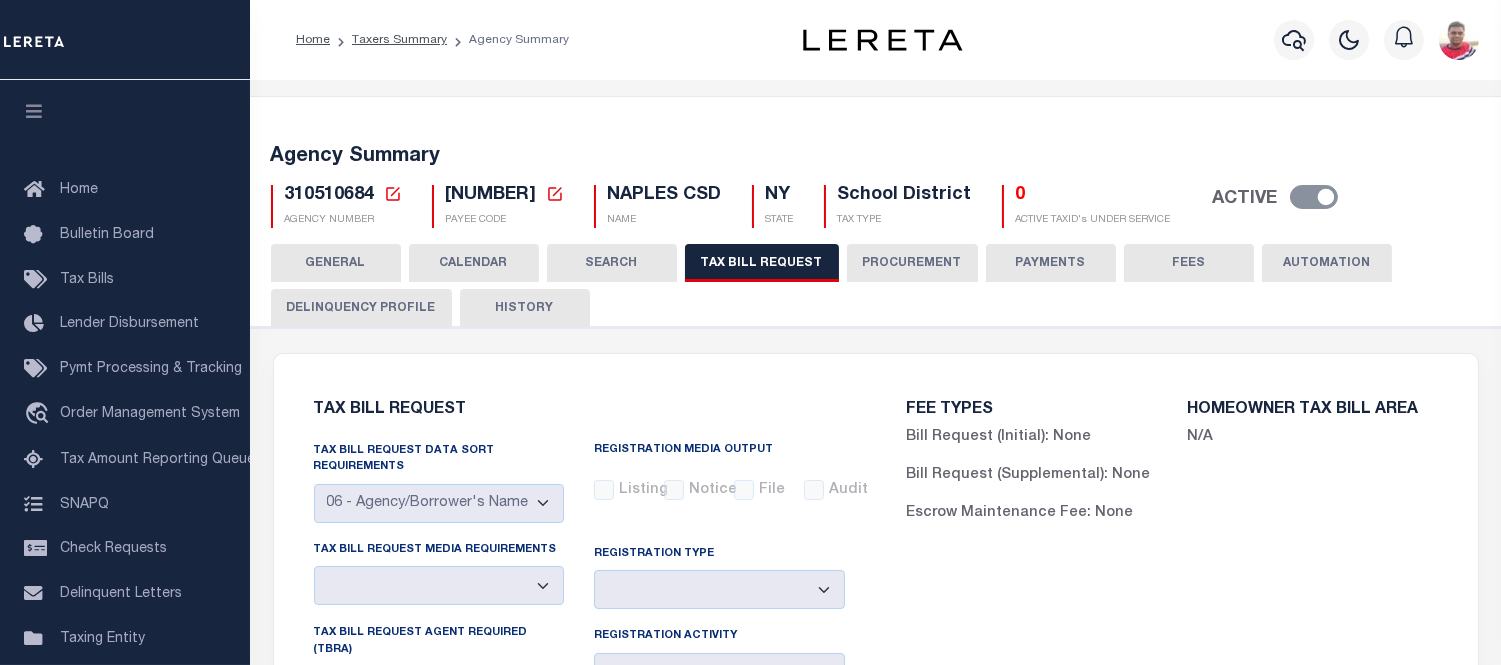 select 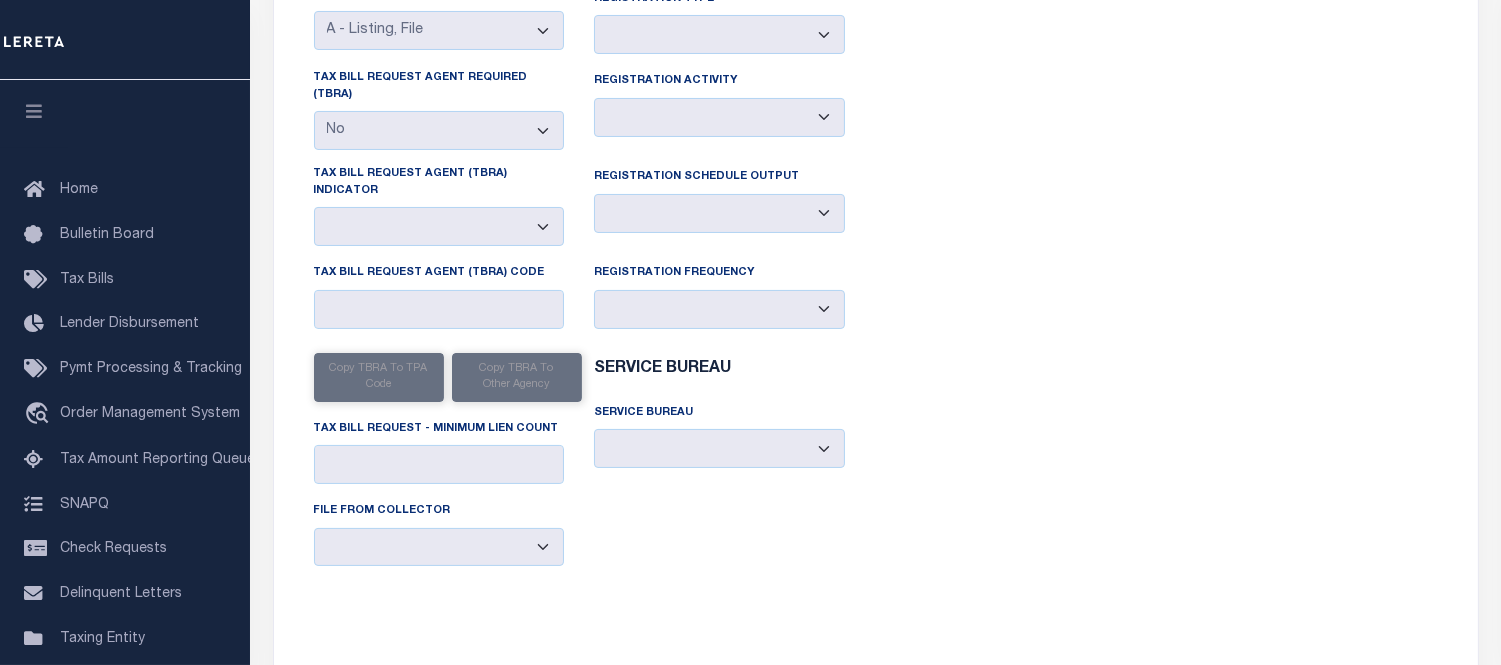 scroll, scrollTop: 1222, scrollLeft: 0, axis: vertical 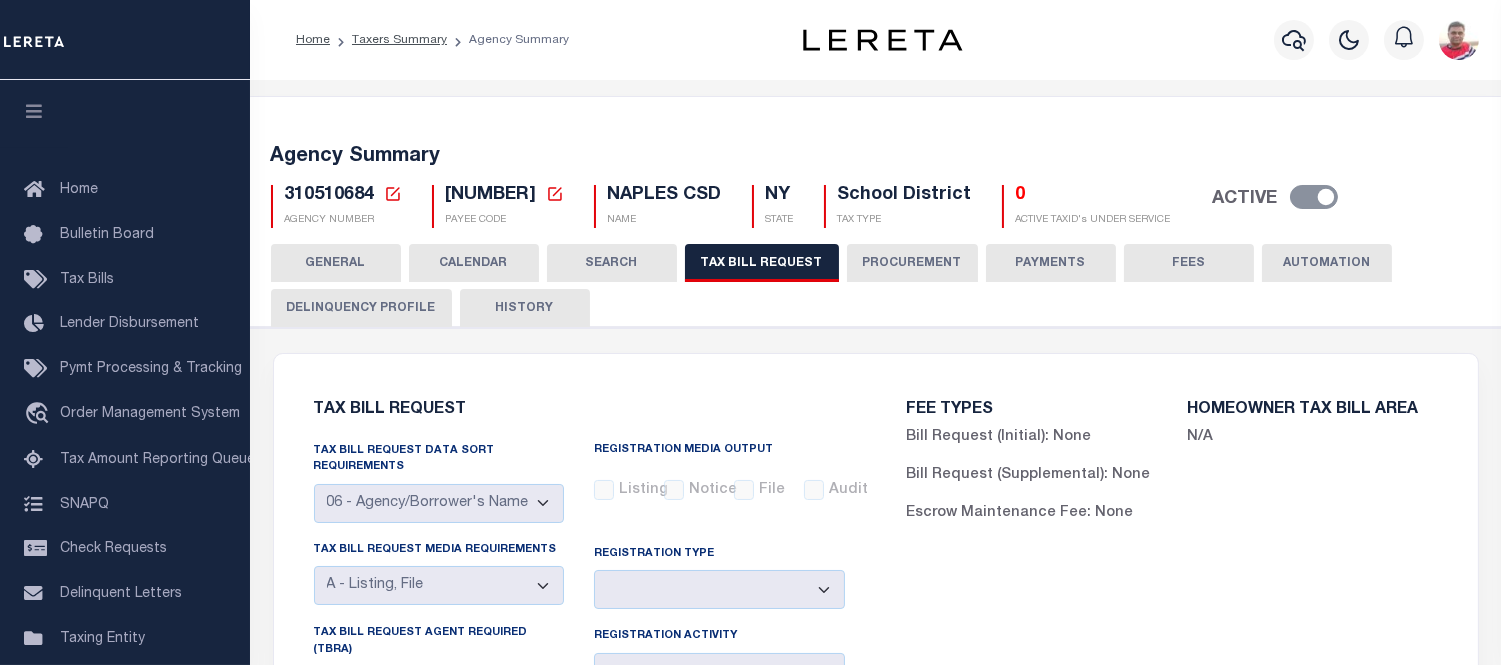 click on "310510684" at bounding box center (330, 195) 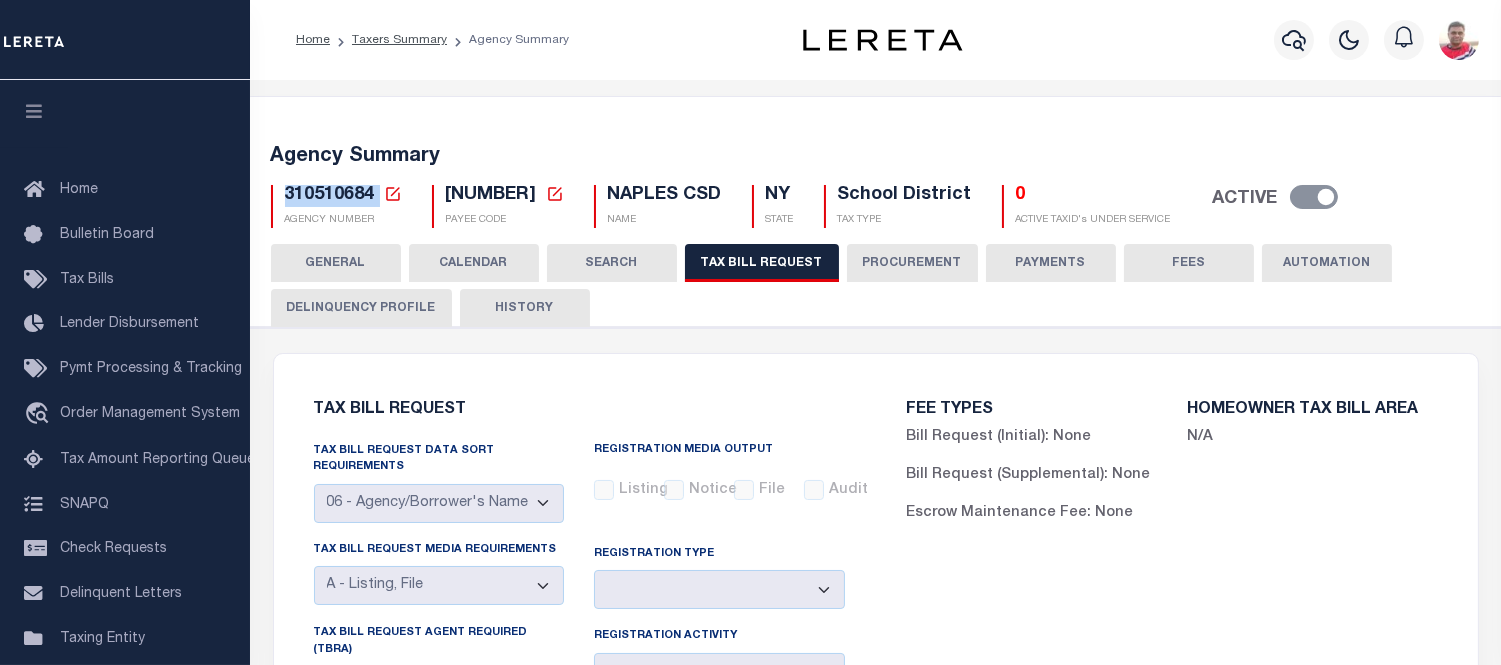 copy on "310510684" 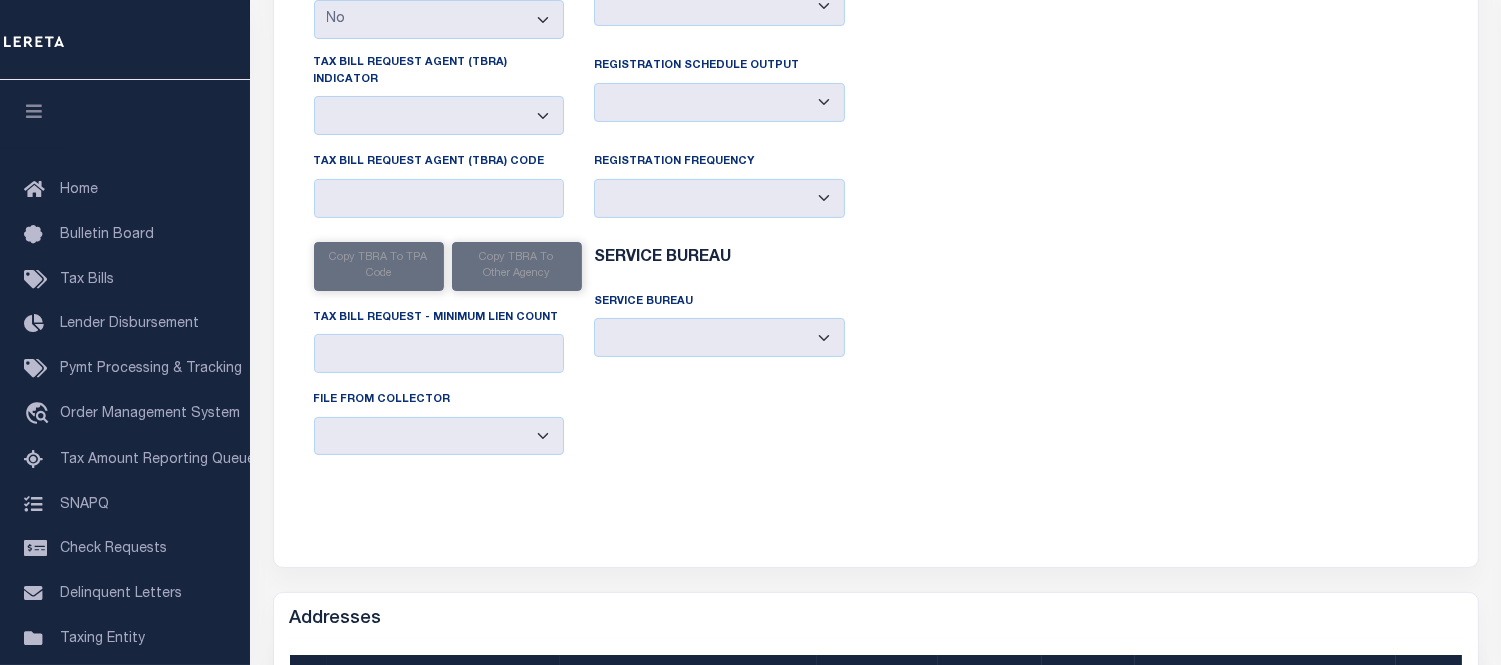 scroll, scrollTop: 444, scrollLeft: 0, axis: vertical 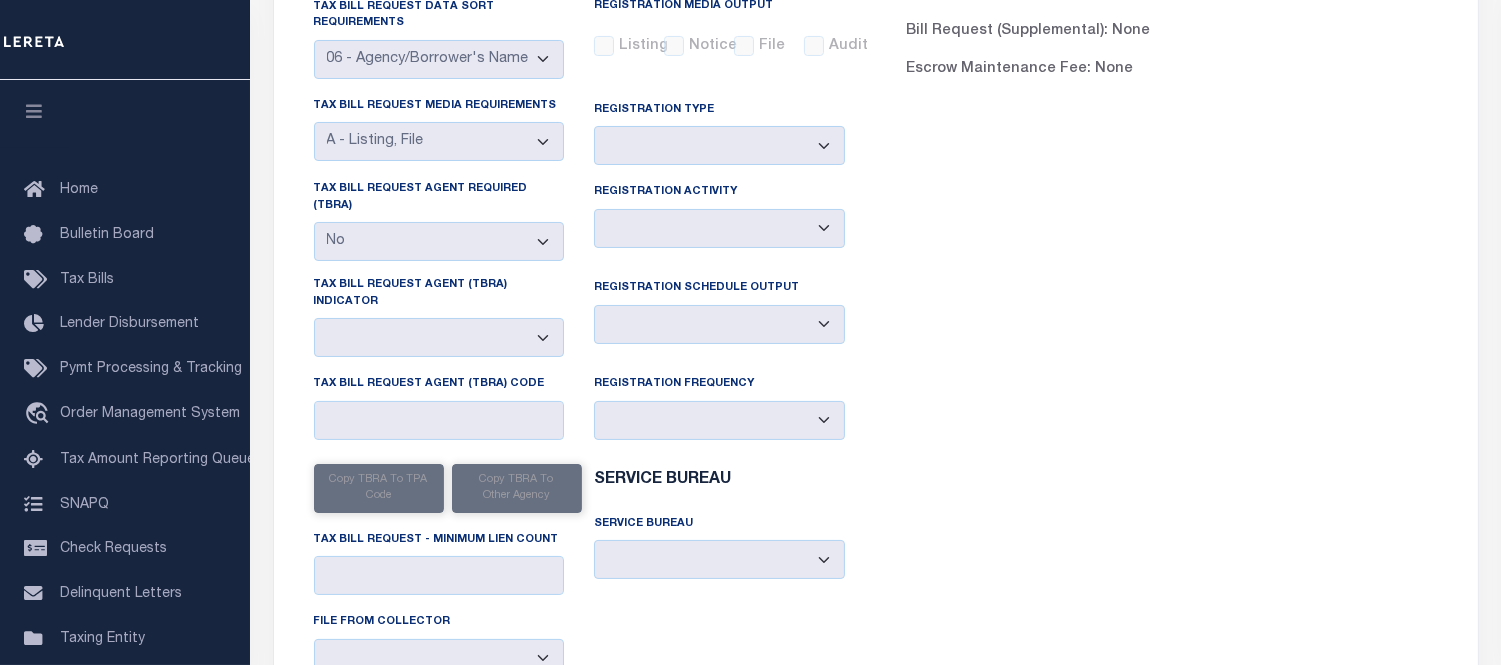 drag, startPoint x: 1057, startPoint y: 318, endPoint x: 118, endPoint y: 56, distance: 974.86664 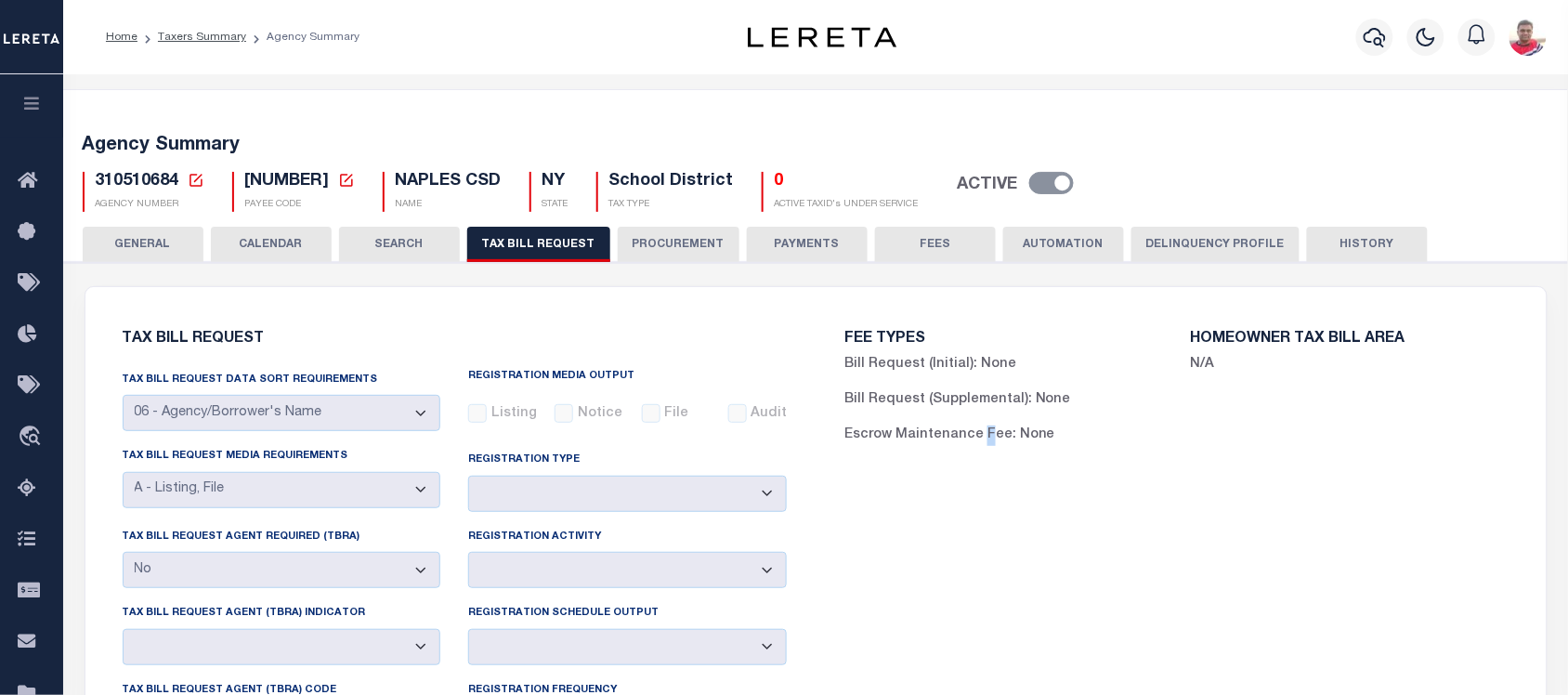 scroll, scrollTop: 116, scrollLeft: 0, axis: vertical 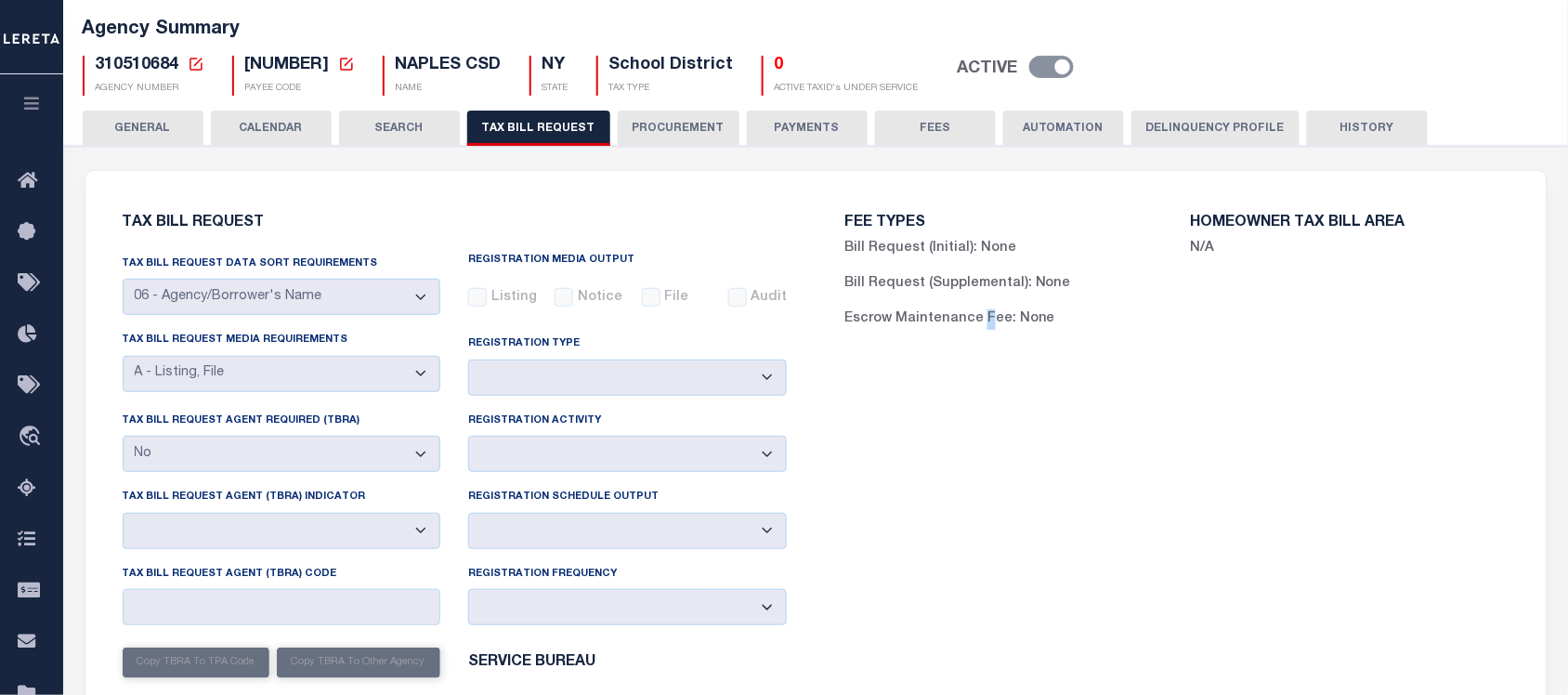 click on "SEARCH" at bounding box center (399, 128) 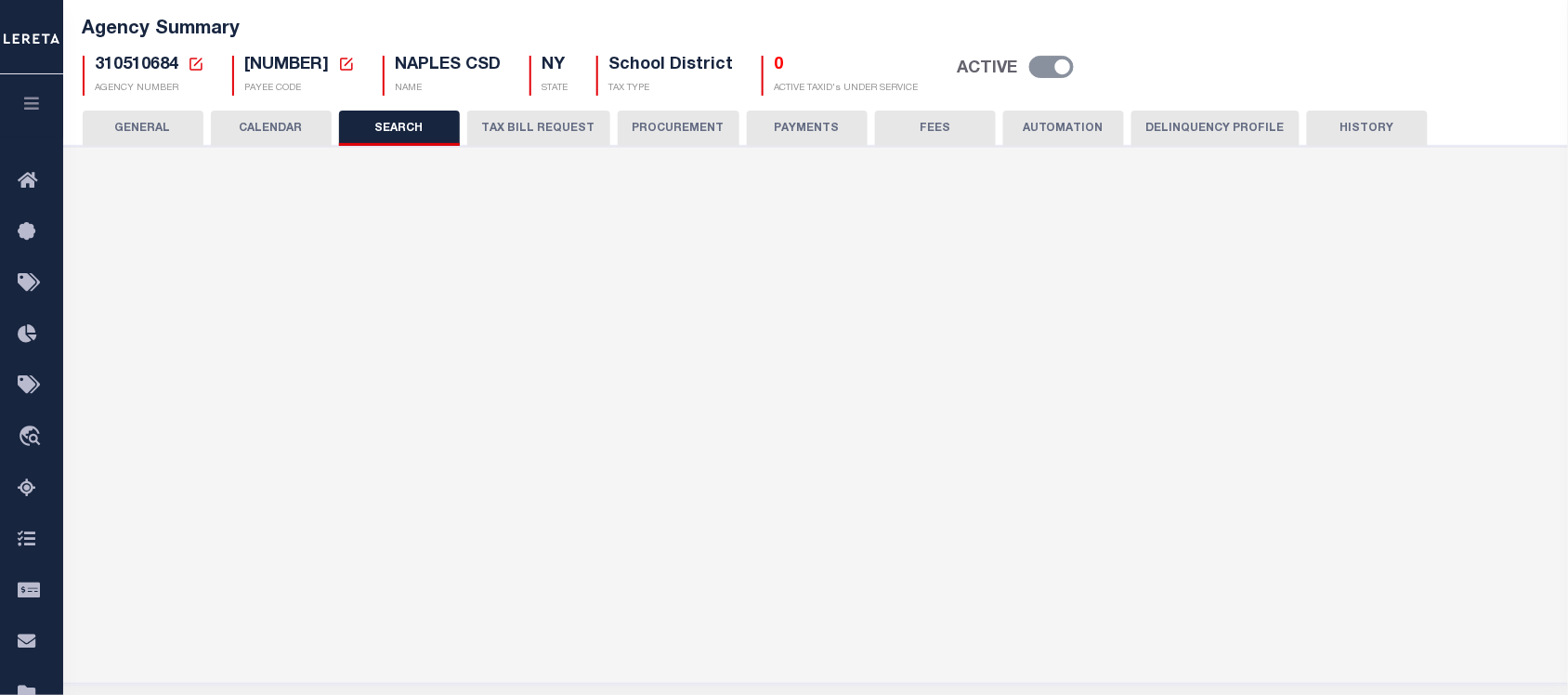checkbox on "false" 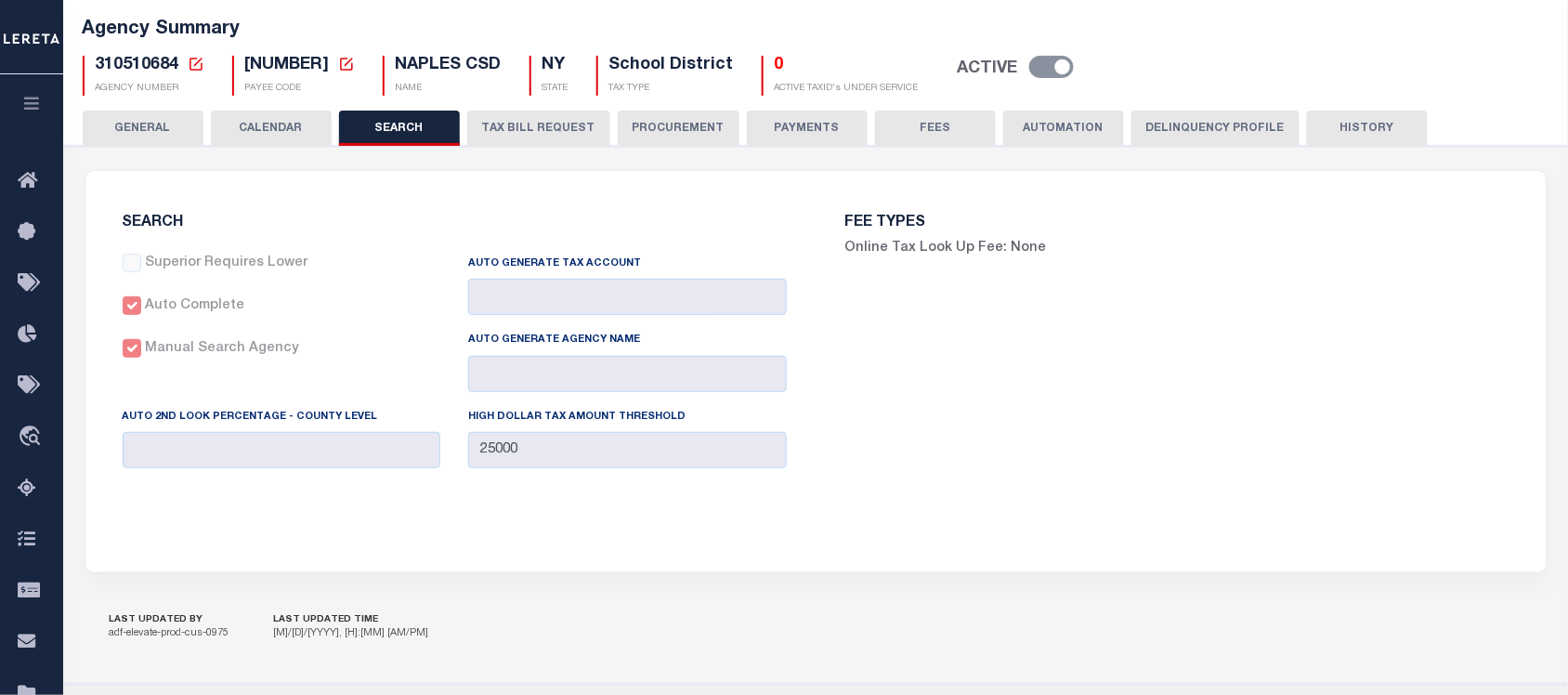 click on "CALENDAR" at bounding box center (271, 128) 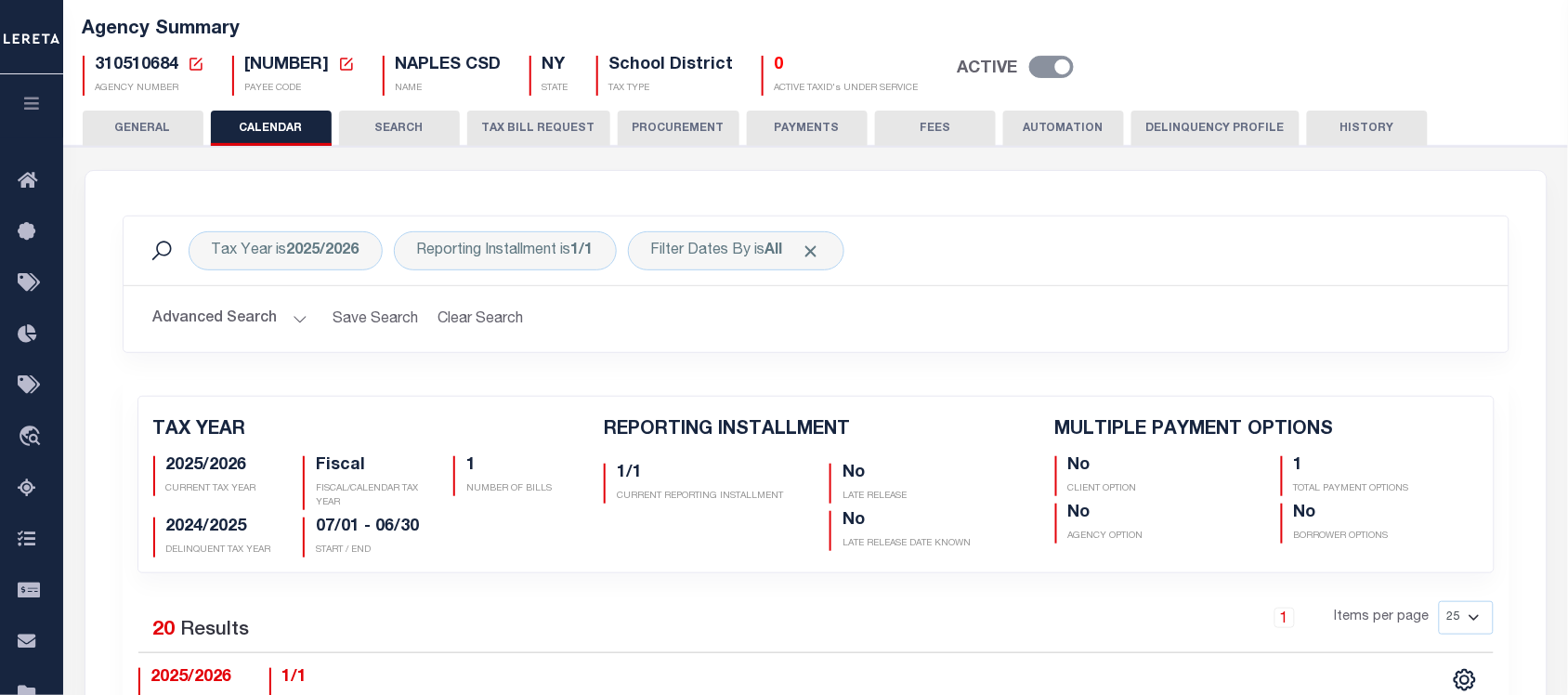 checkbox on "false" 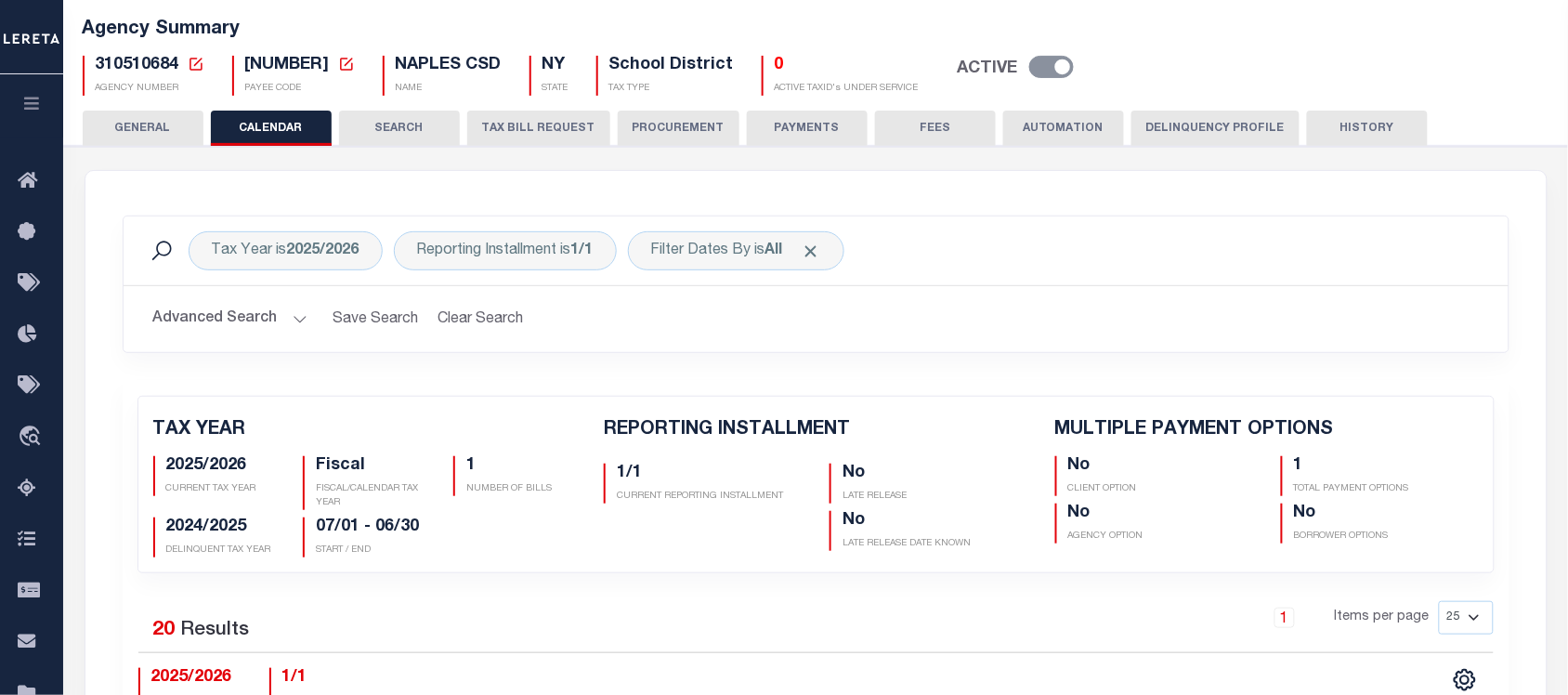 checkbox on "false" 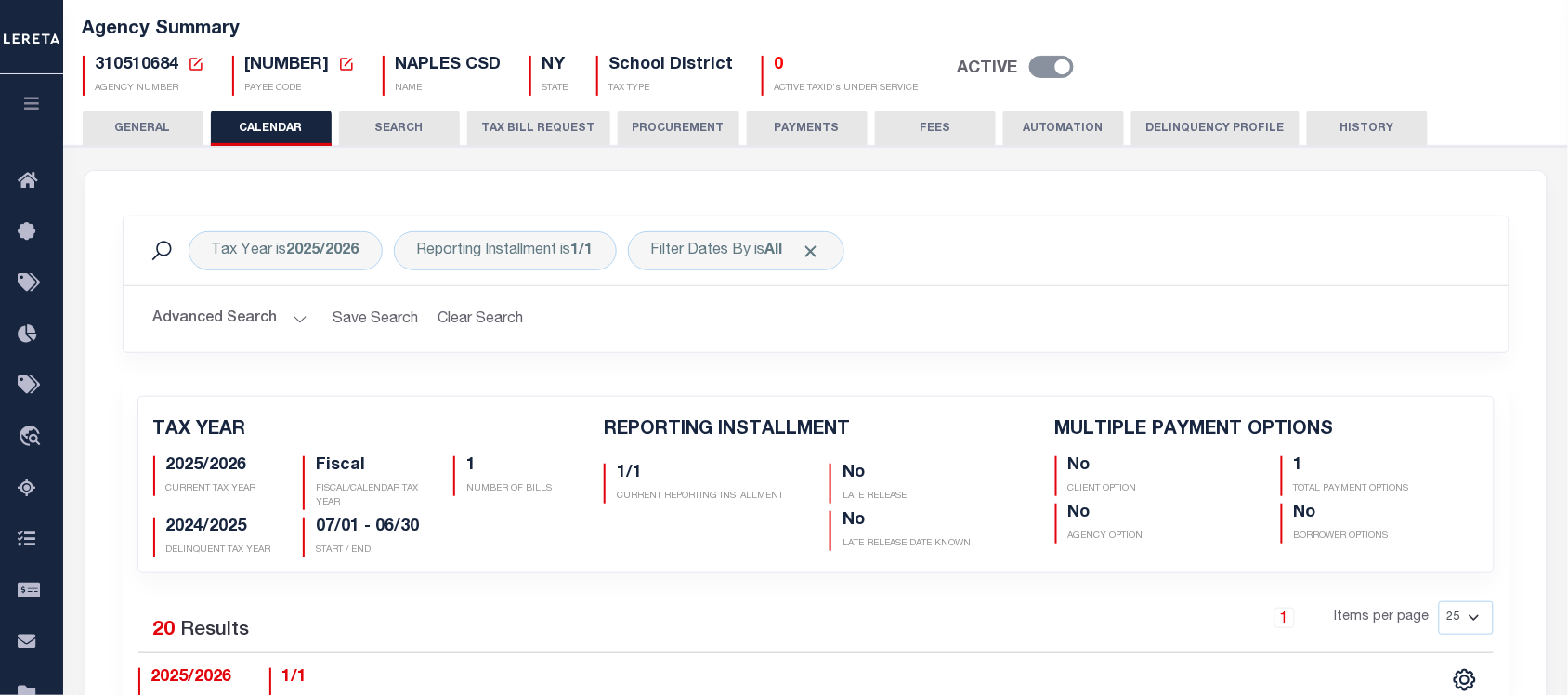 checkbox on "false" 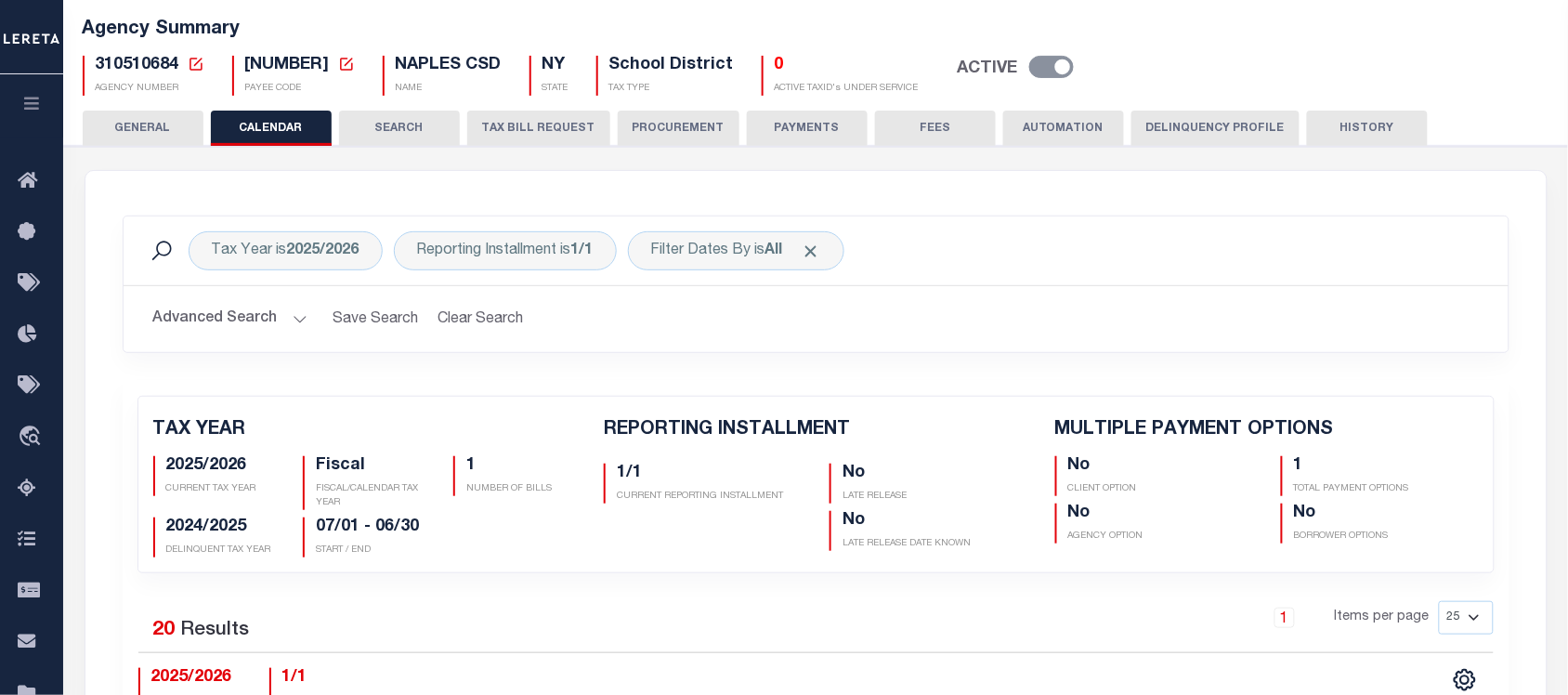 type on "1" 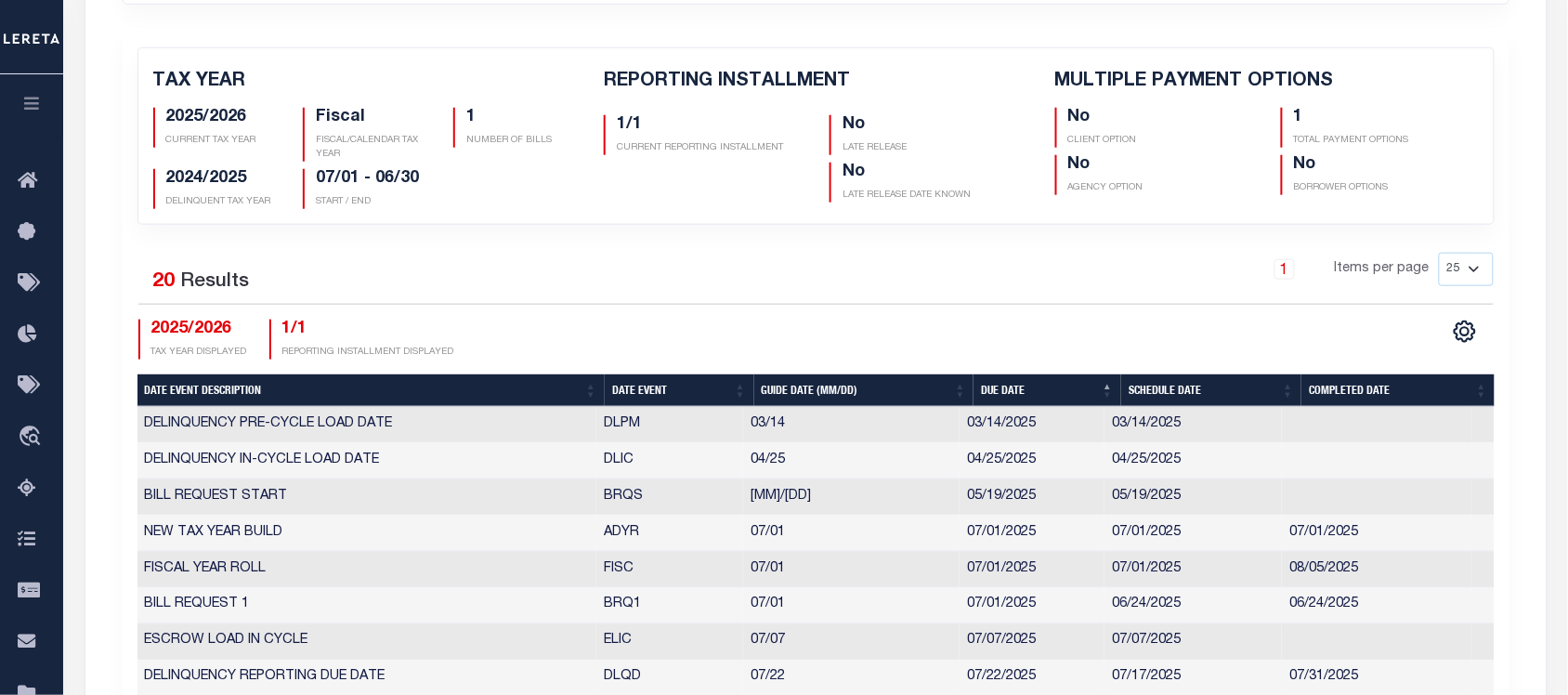 scroll, scrollTop: 697, scrollLeft: 0, axis: vertical 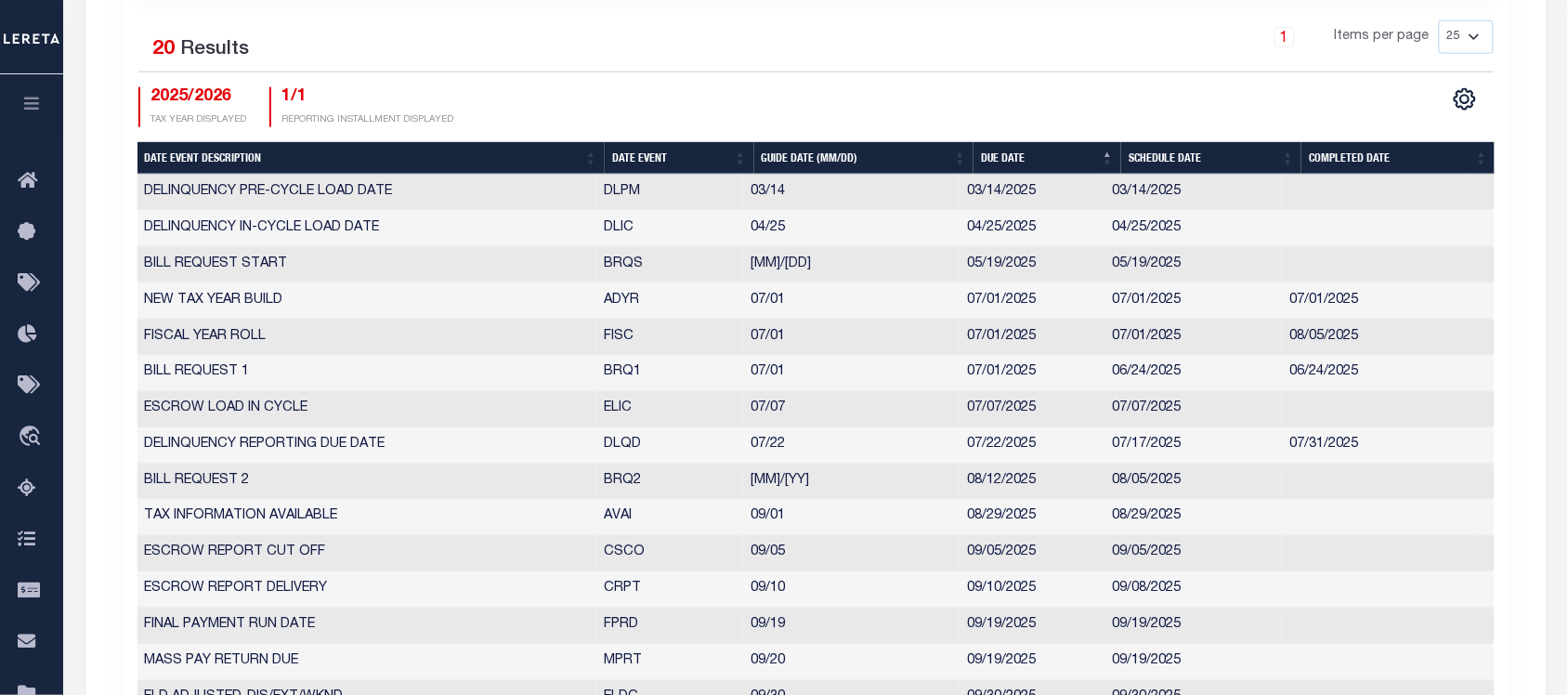 click on "Date Event" at bounding box center [679, 158] 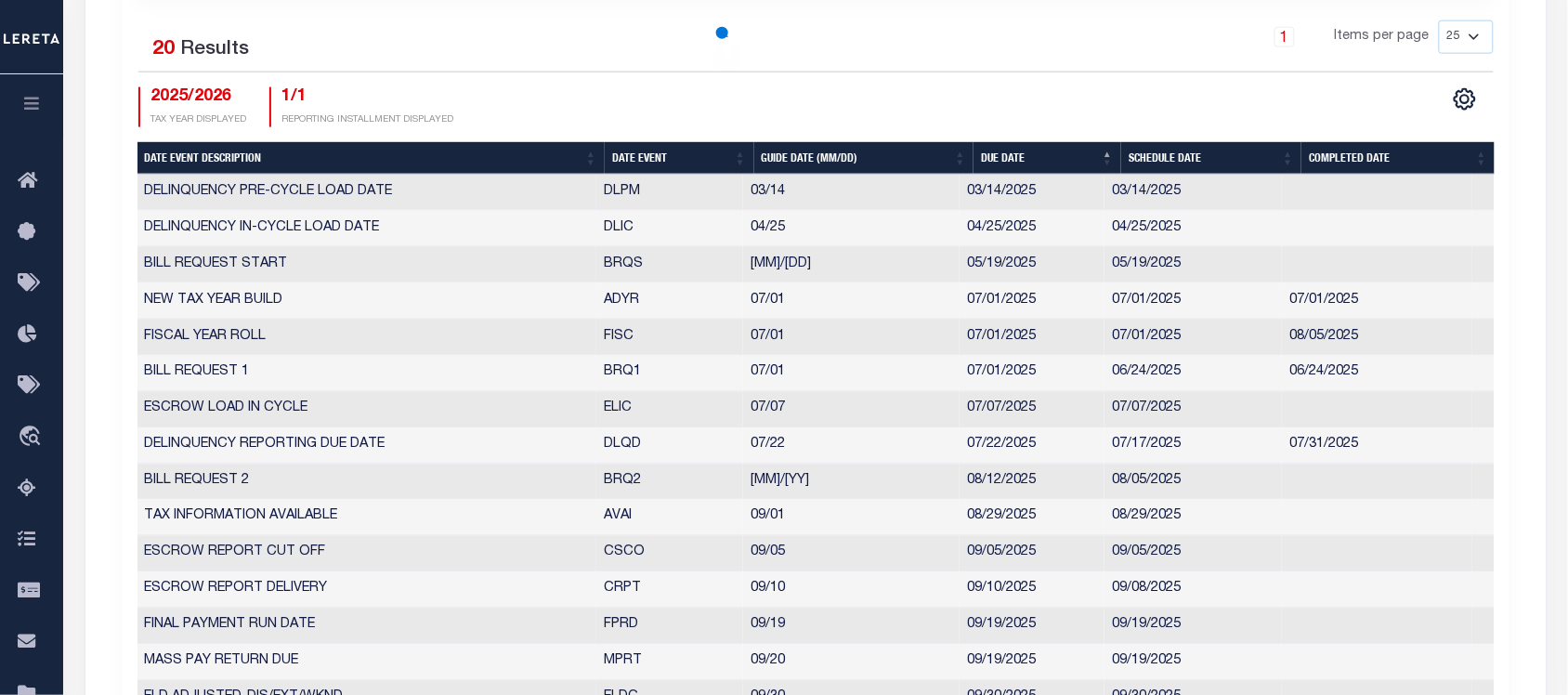 checkbox on "false" 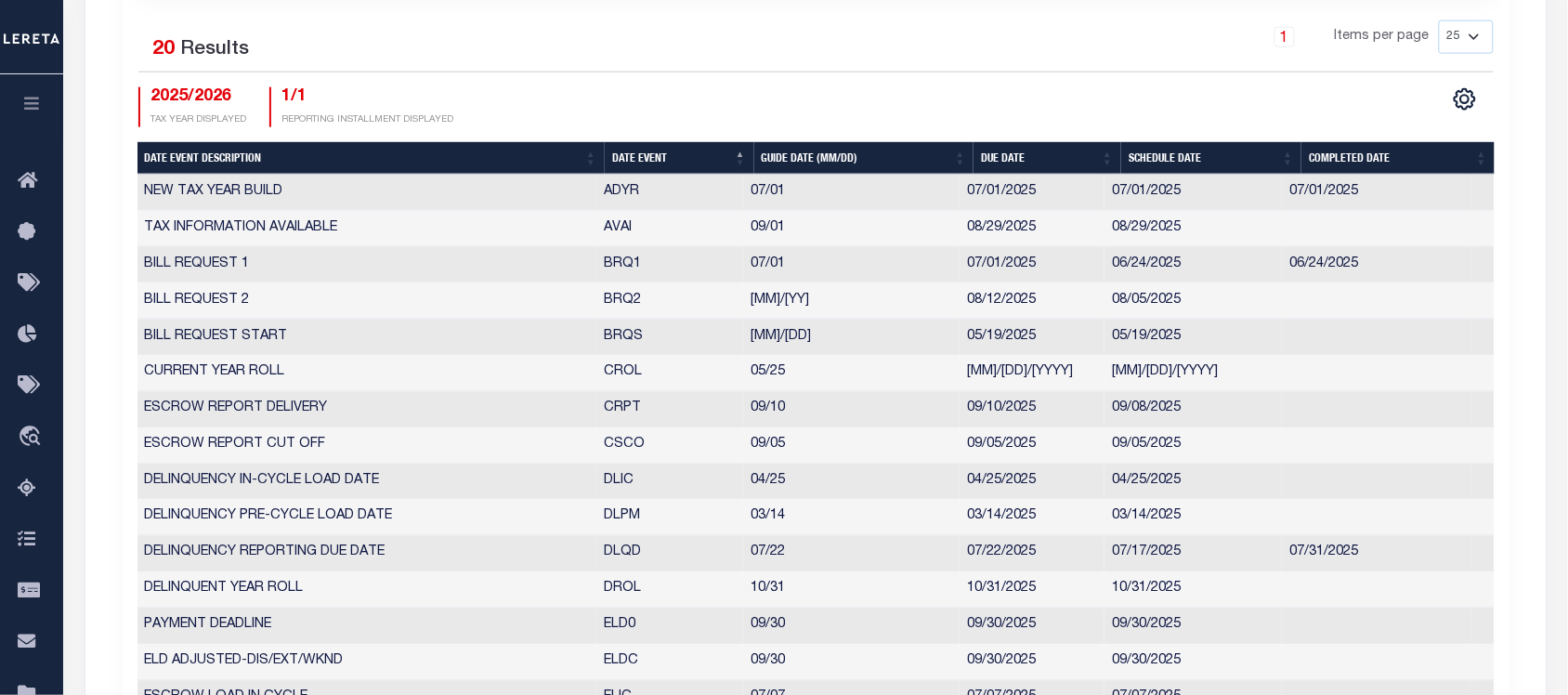 scroll, scrollTop: 0, scrollLeft: 0, axis: both 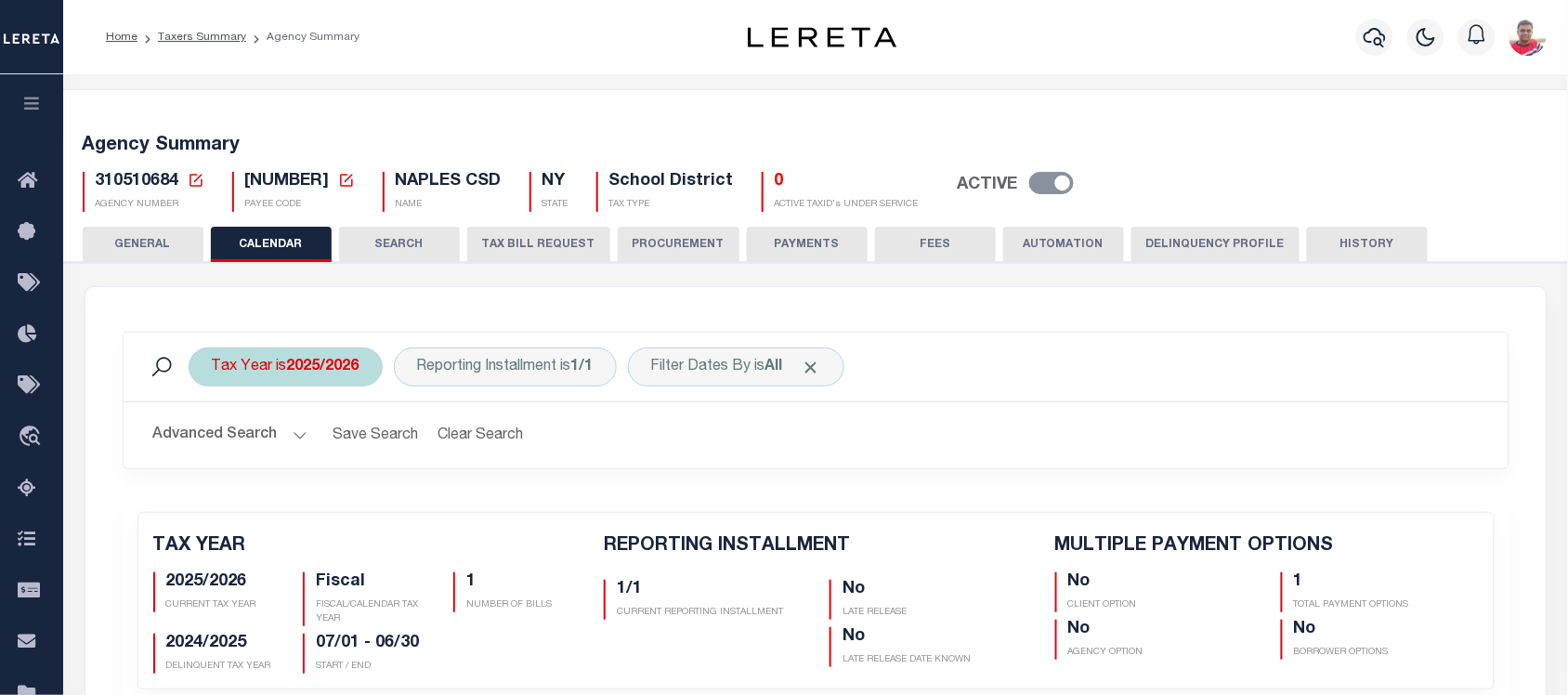 click on "Taxers Summary" at bounding box center (202, 37) 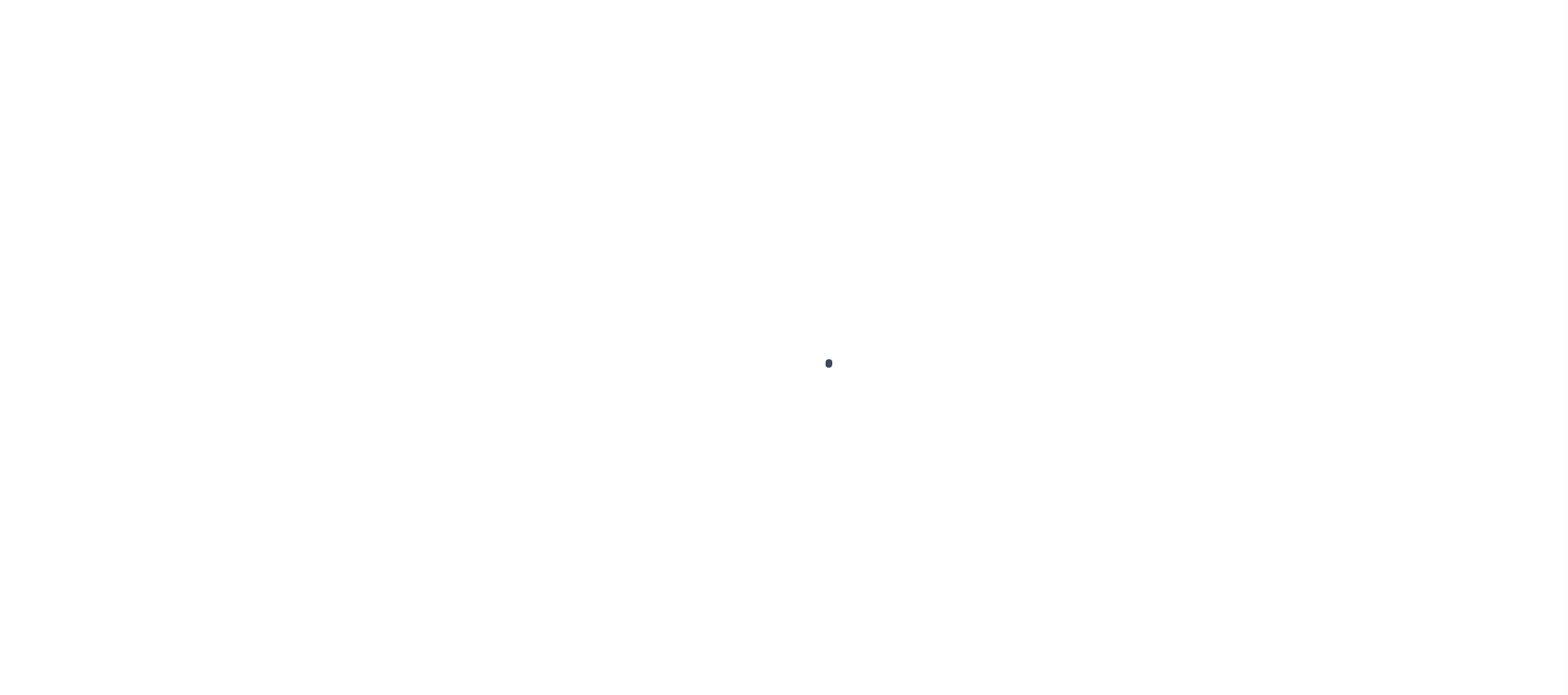 select 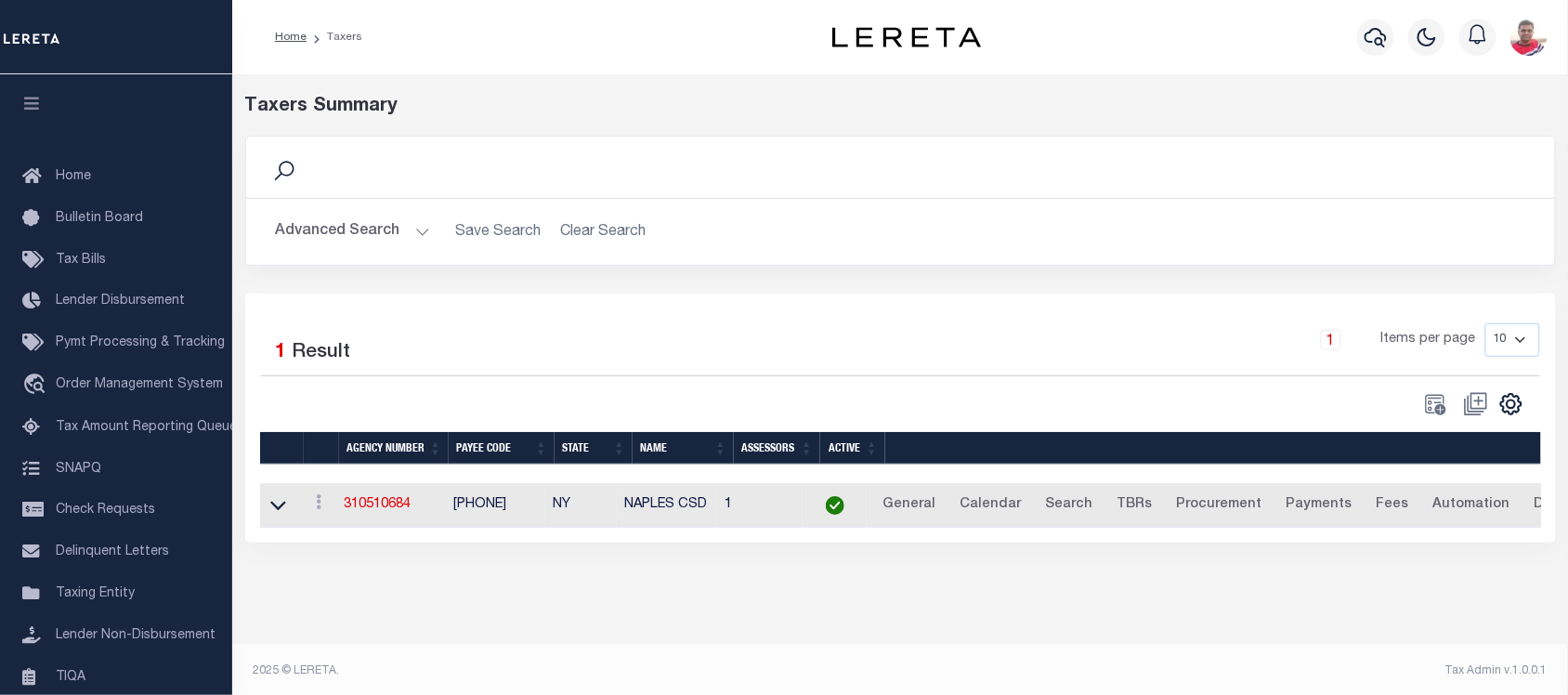 click on "Advanced Search" at bounding box center [353, 231] 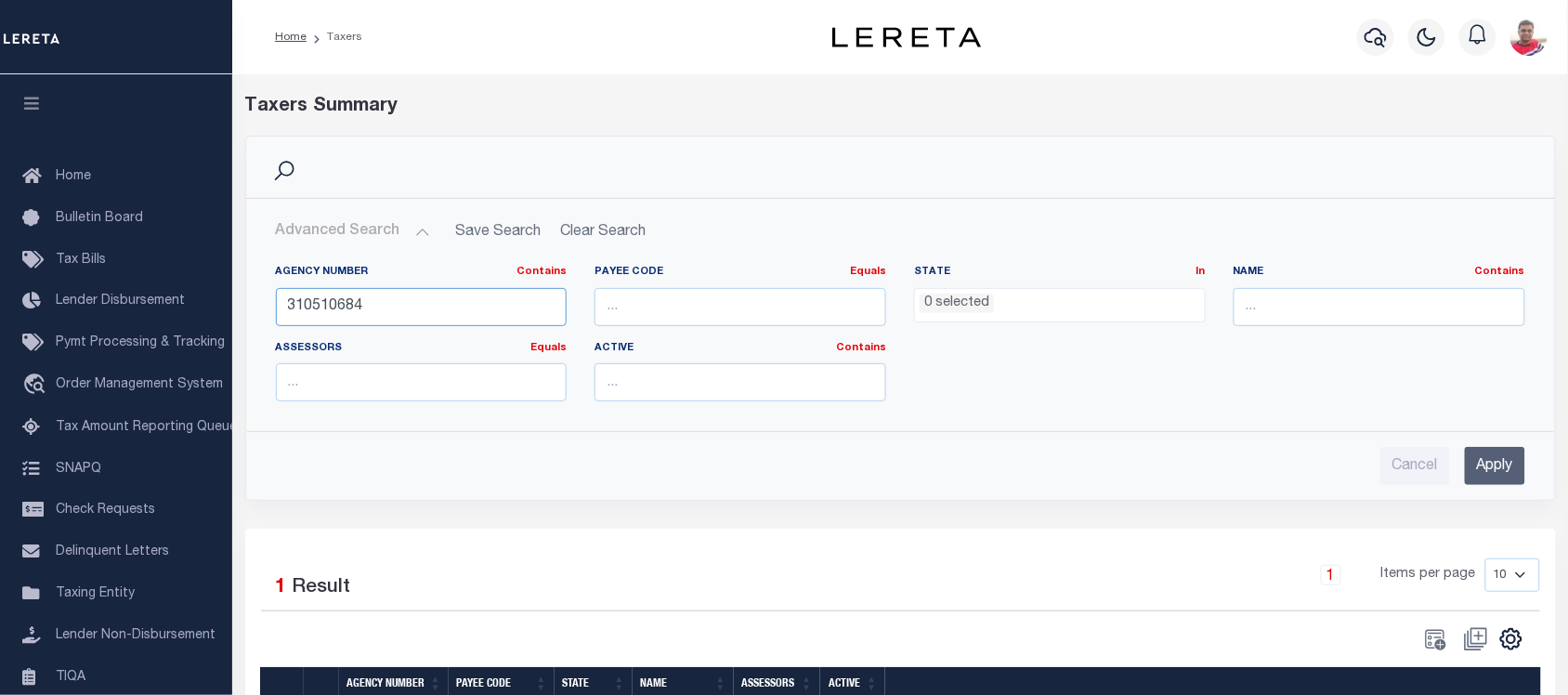 drag, startPoint x: 393, startPoint y: 304, endPoint x: 237, endPoint y: 314, distance: 156.32018 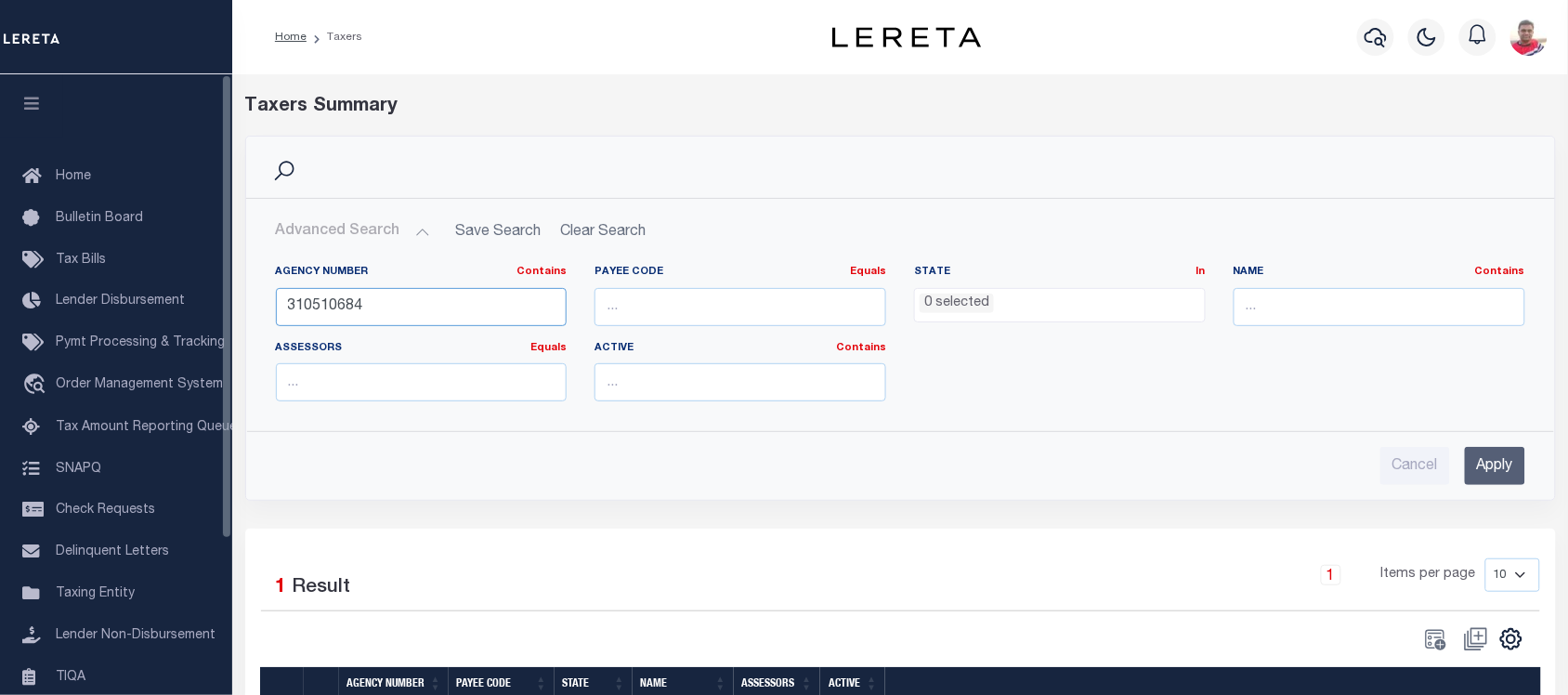 paste on "35064" 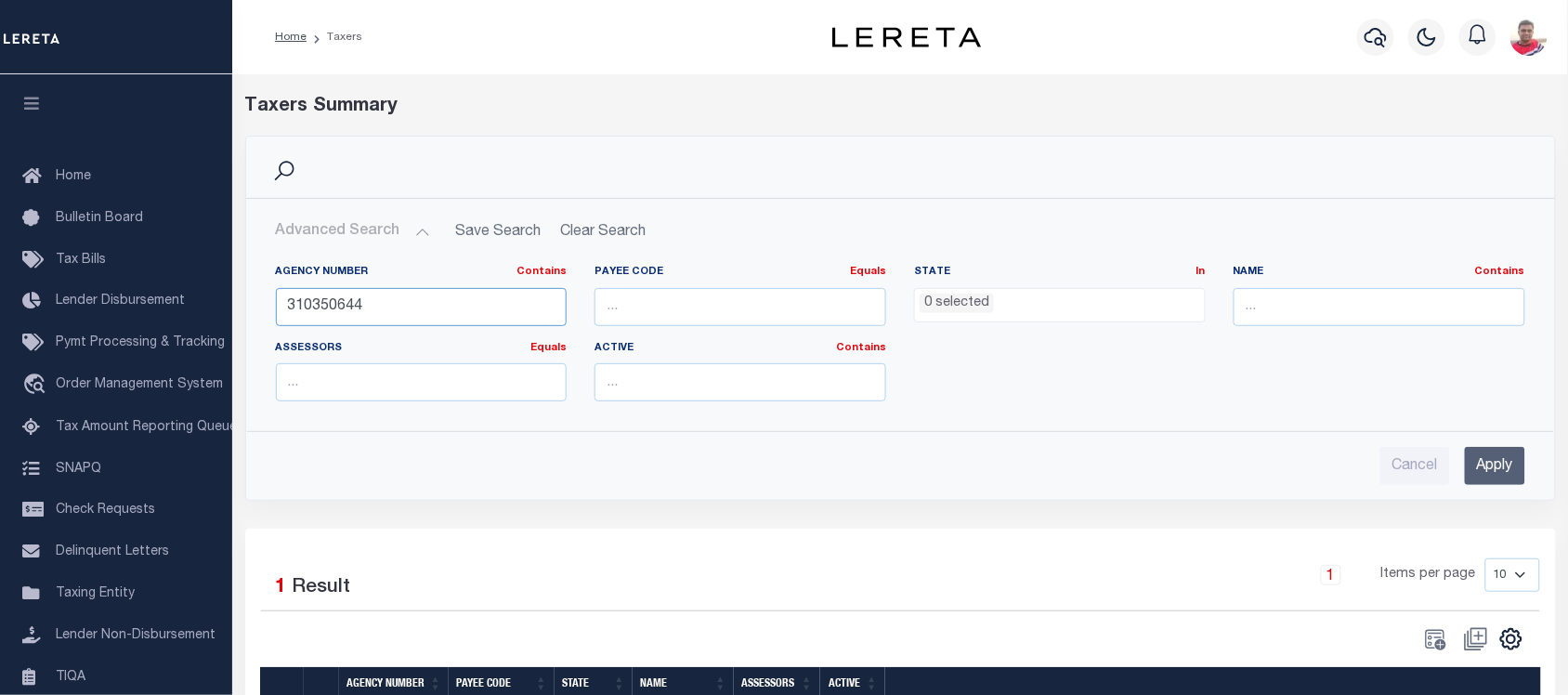 type on "310350644" 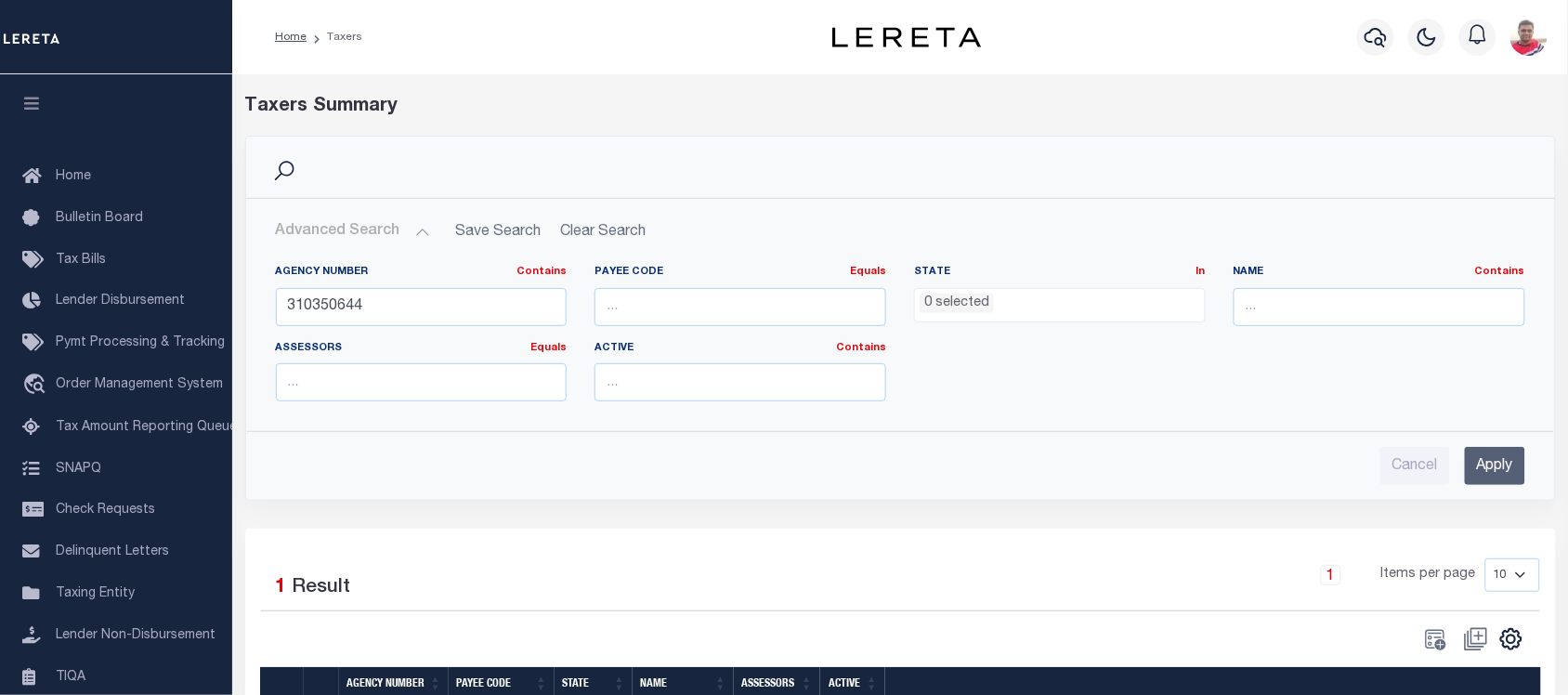 click on "Apply" at bounding box center (1495, 466) 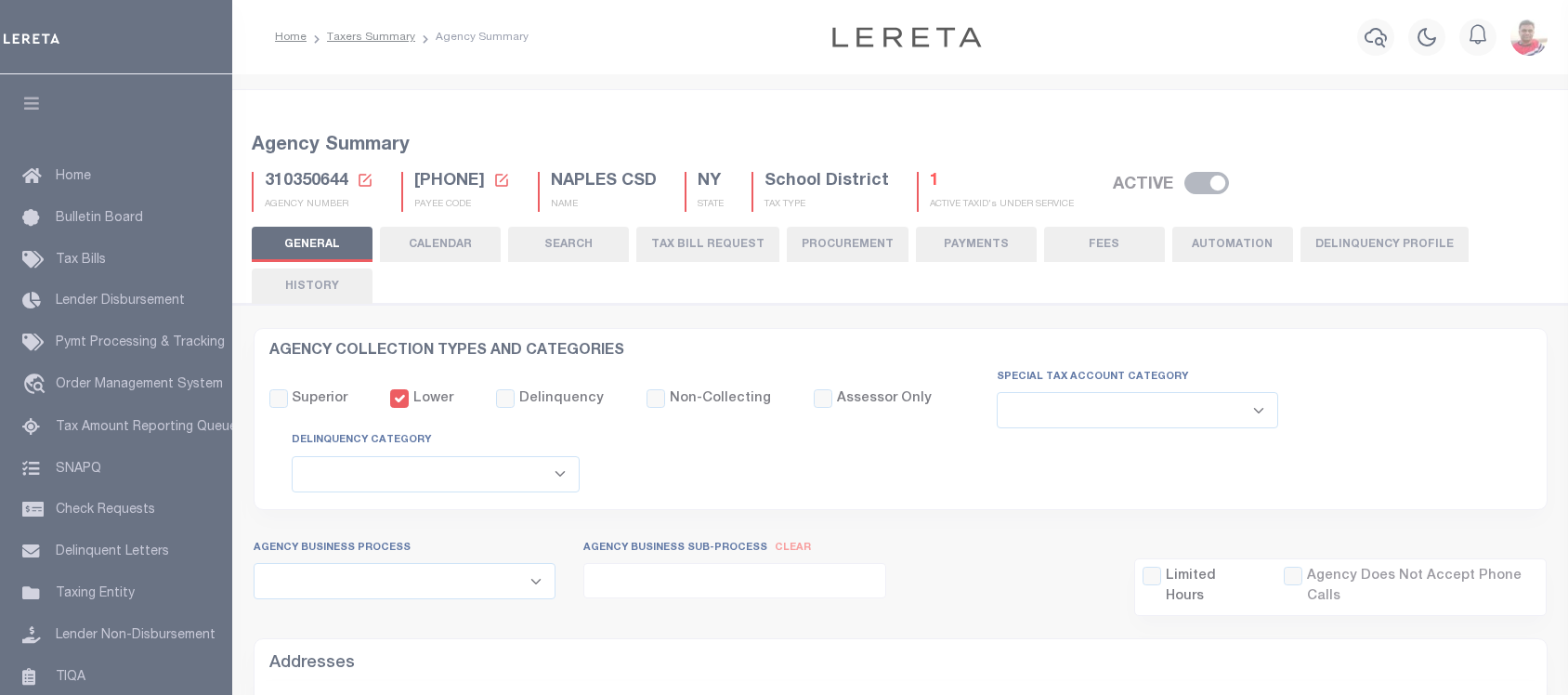 select 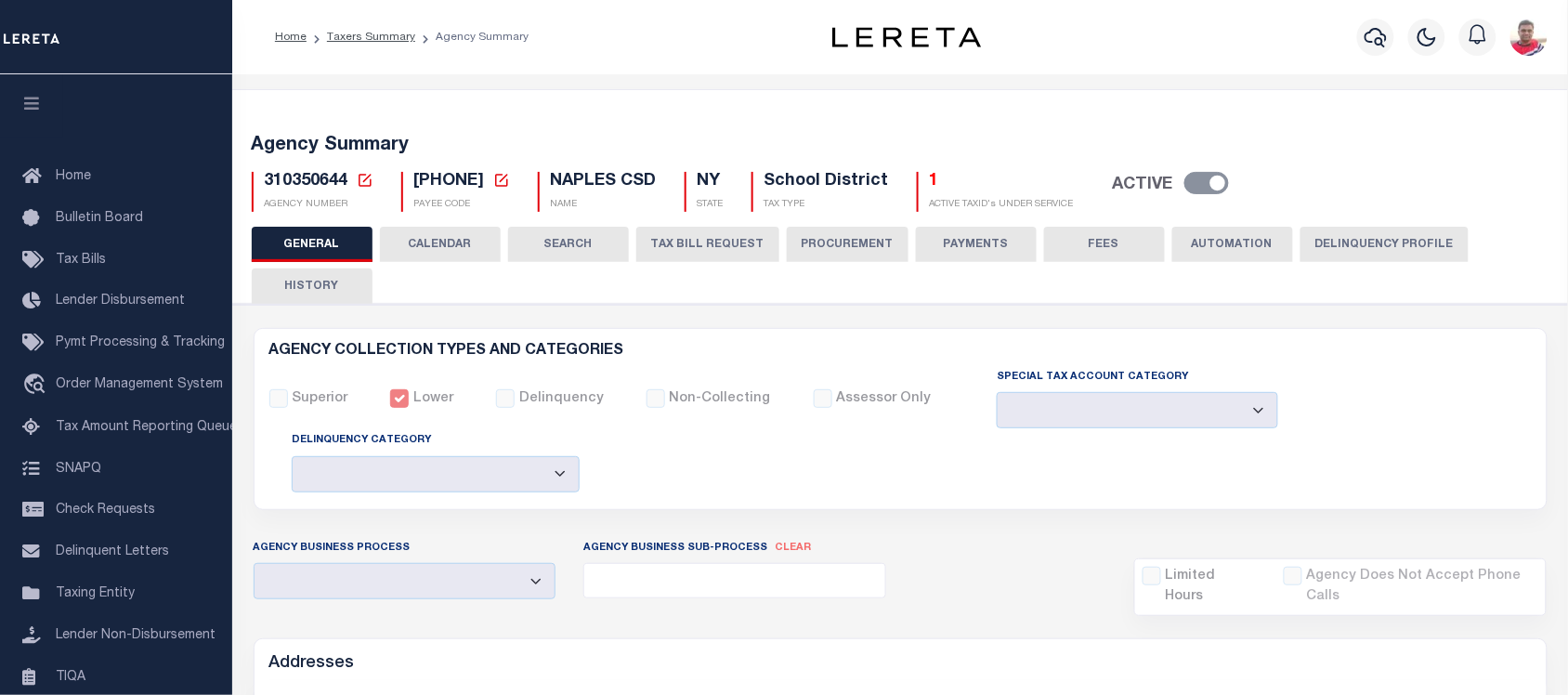 click on "TAX BILL REQUEST" at bounding box center (708, 244) 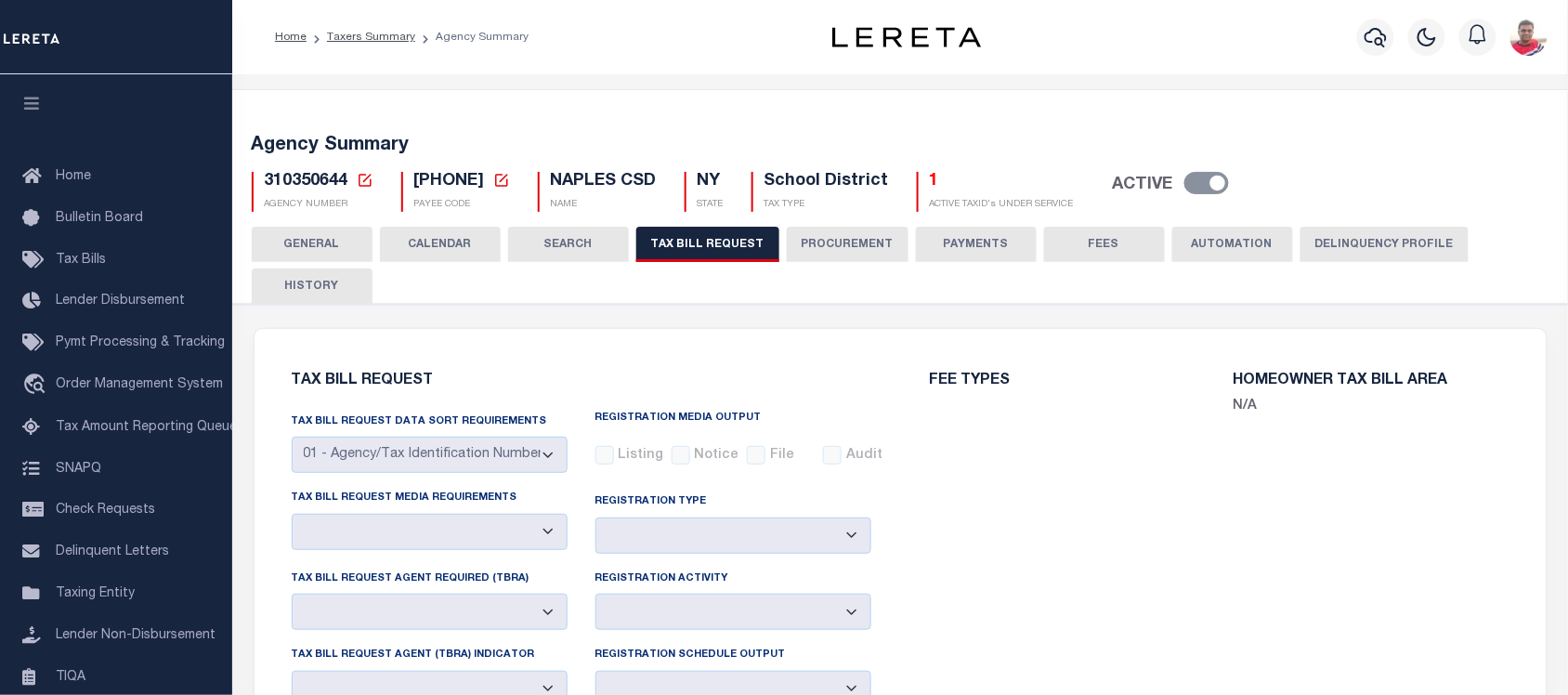 select on "29" 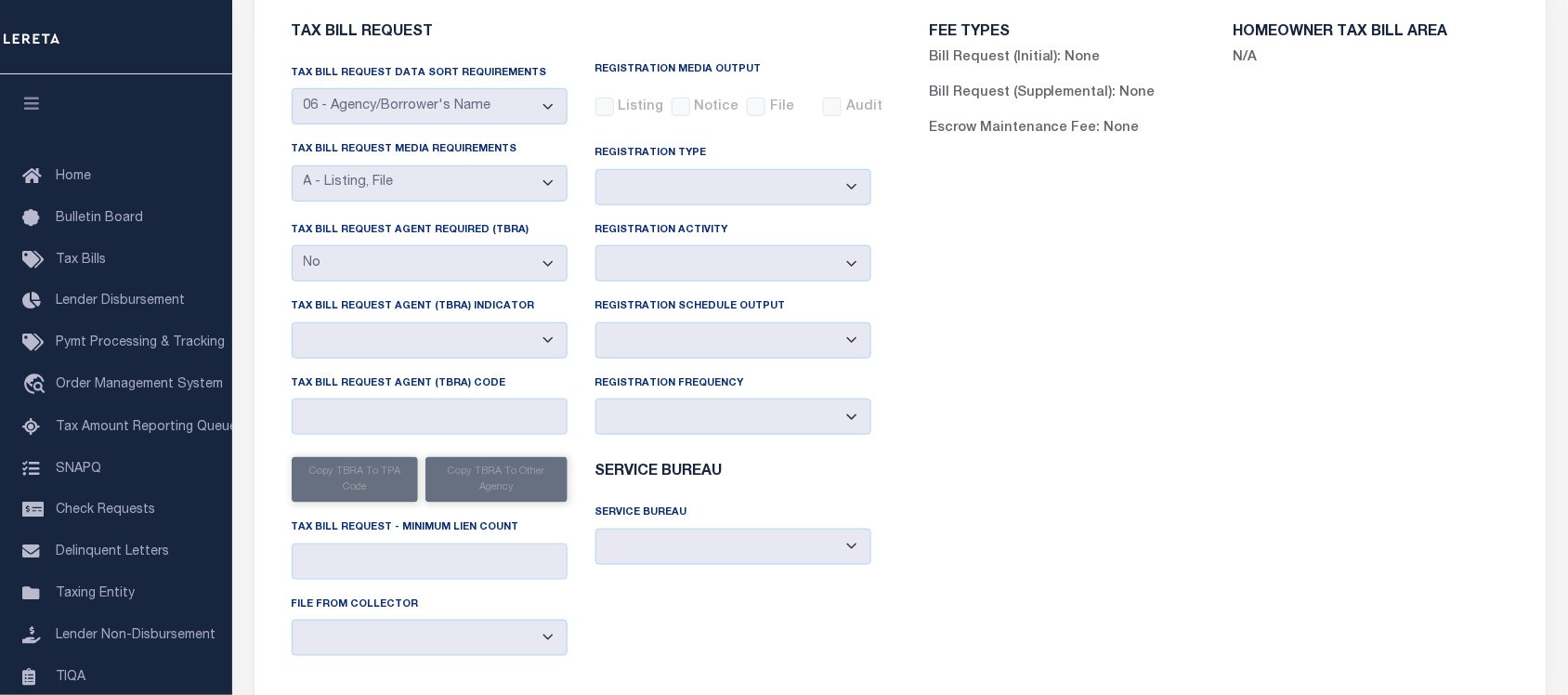 scroll, scrollTop: 232, scrollLeft: 0, axis: vertical 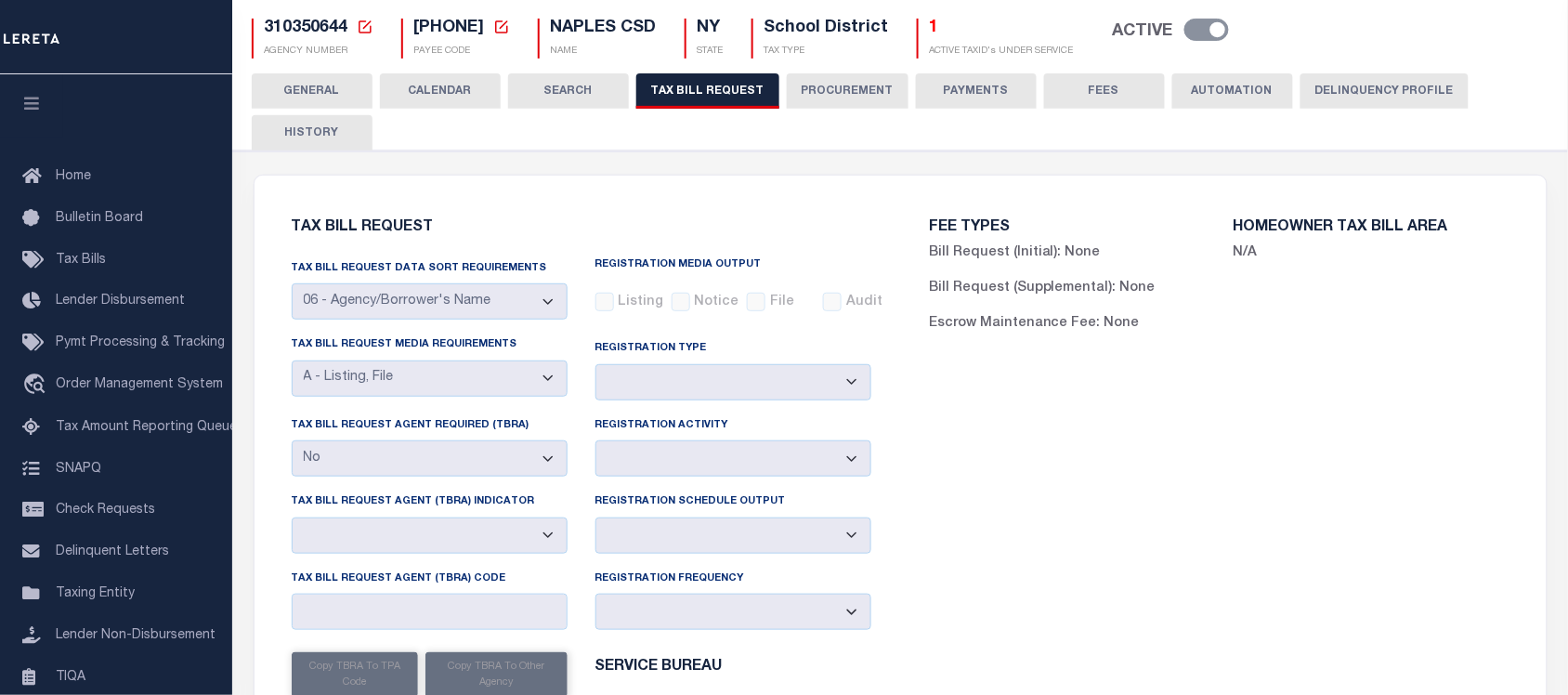 type 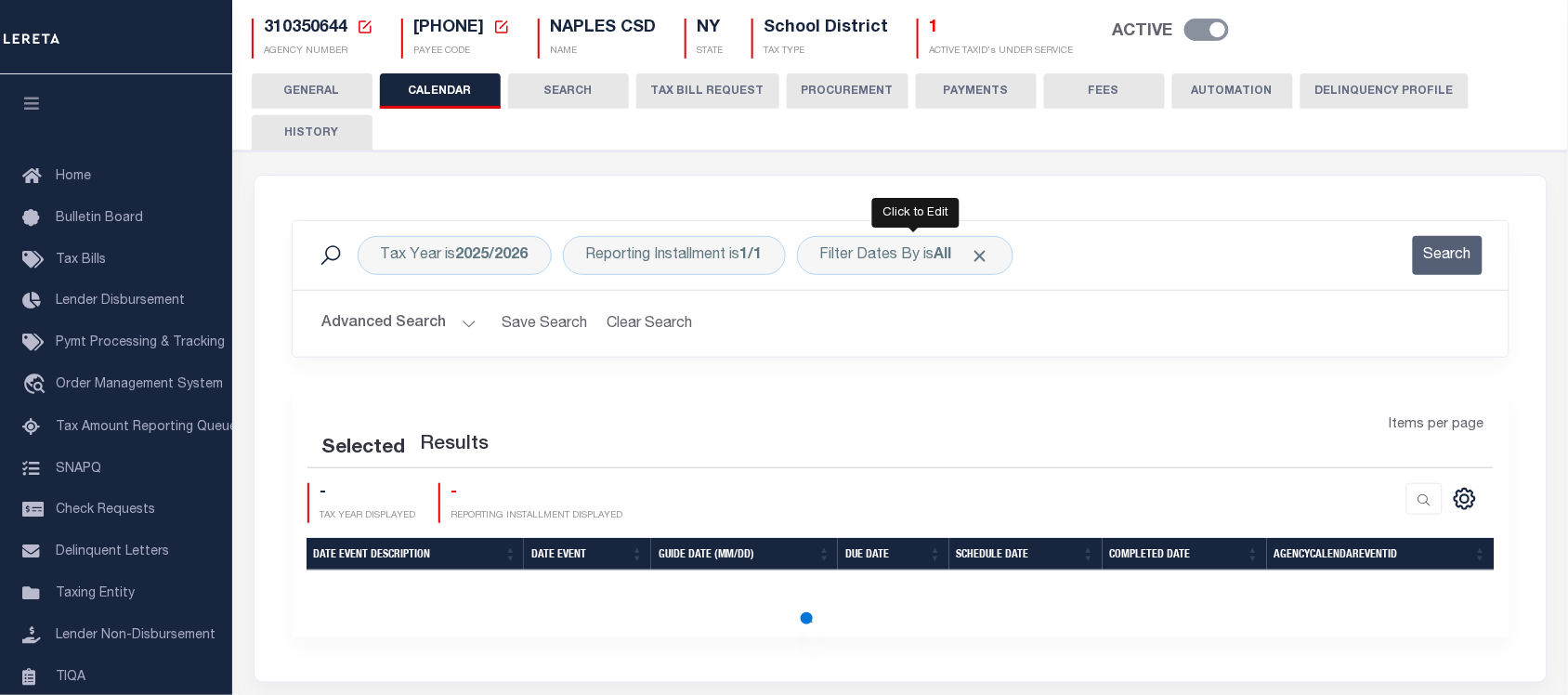 checkbox on "false" 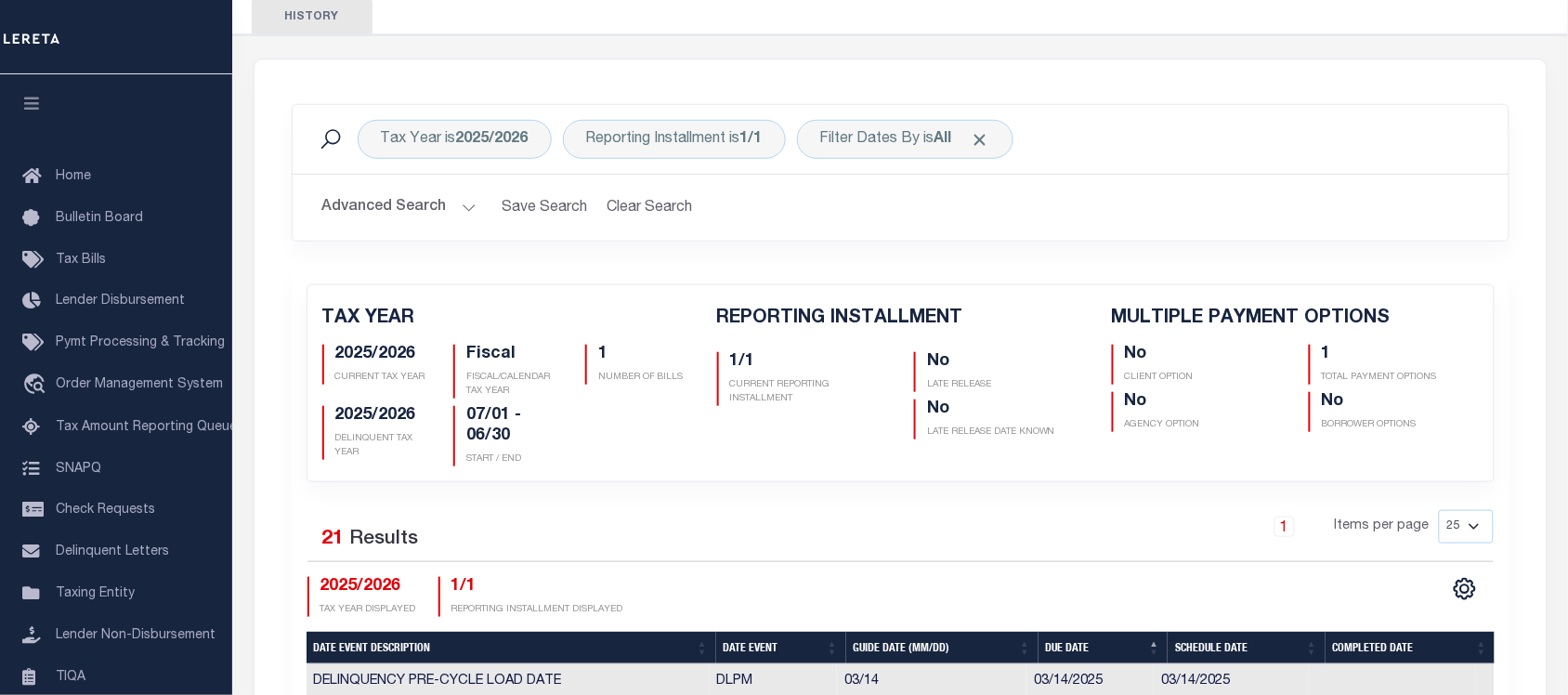 scroll, scrollTop: 502, scrollLeft: 0, axis: vertical 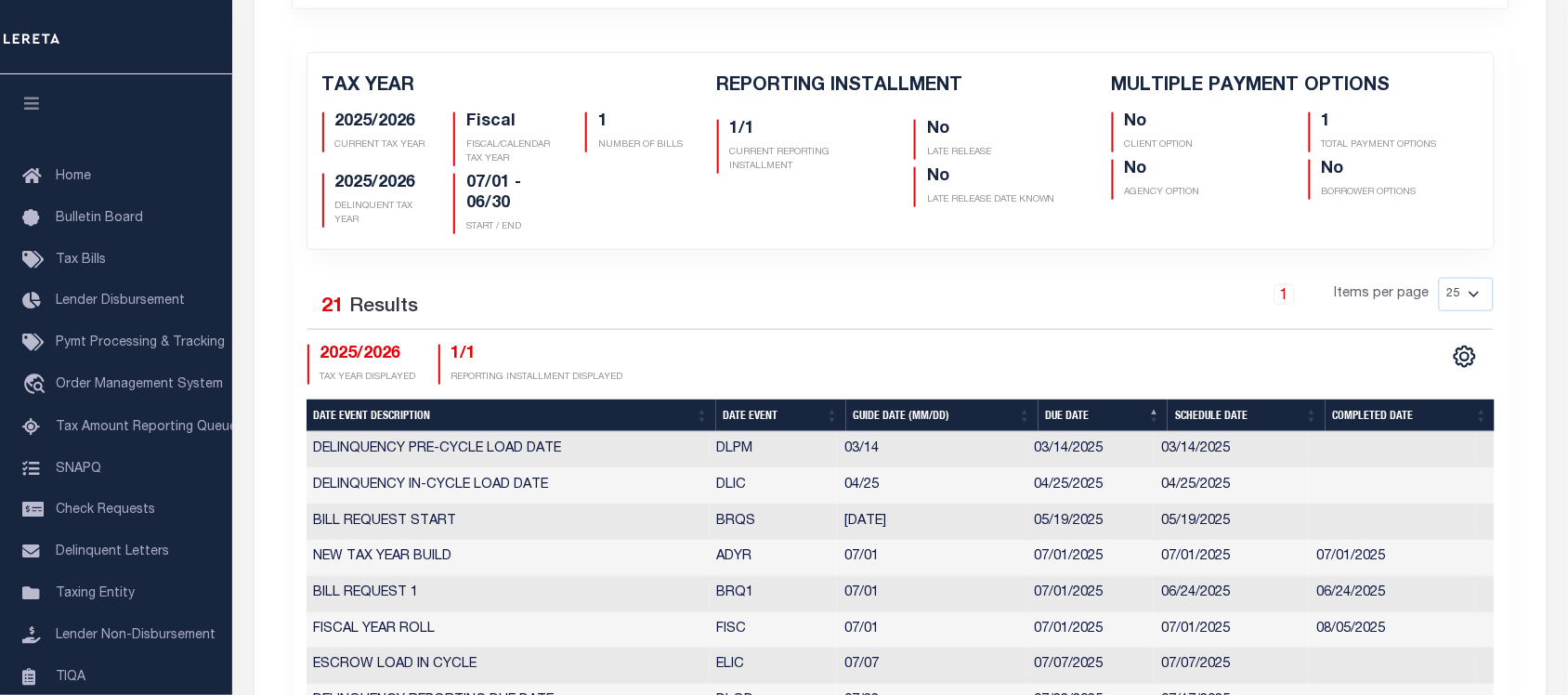 click on "Date Event" at bounding box center [781, 415] 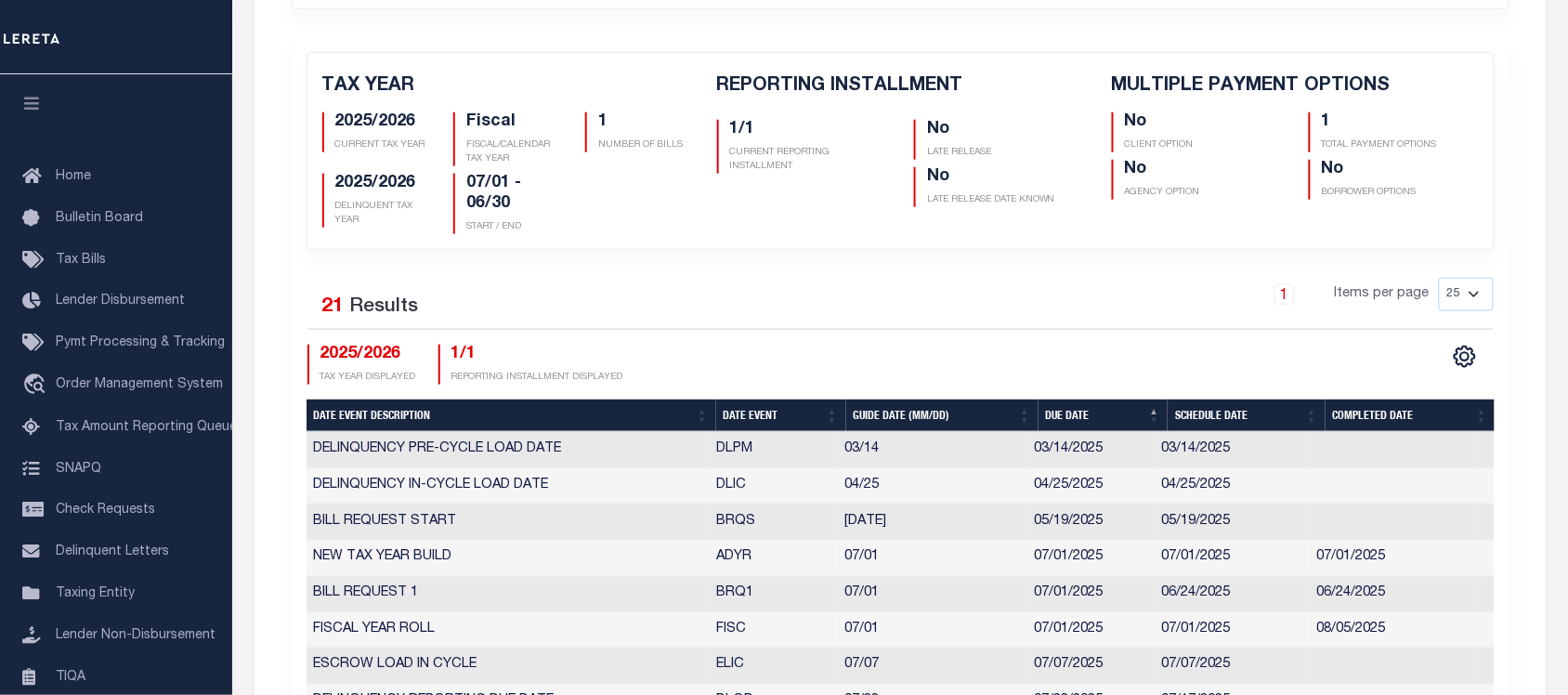 checkbox on "false" 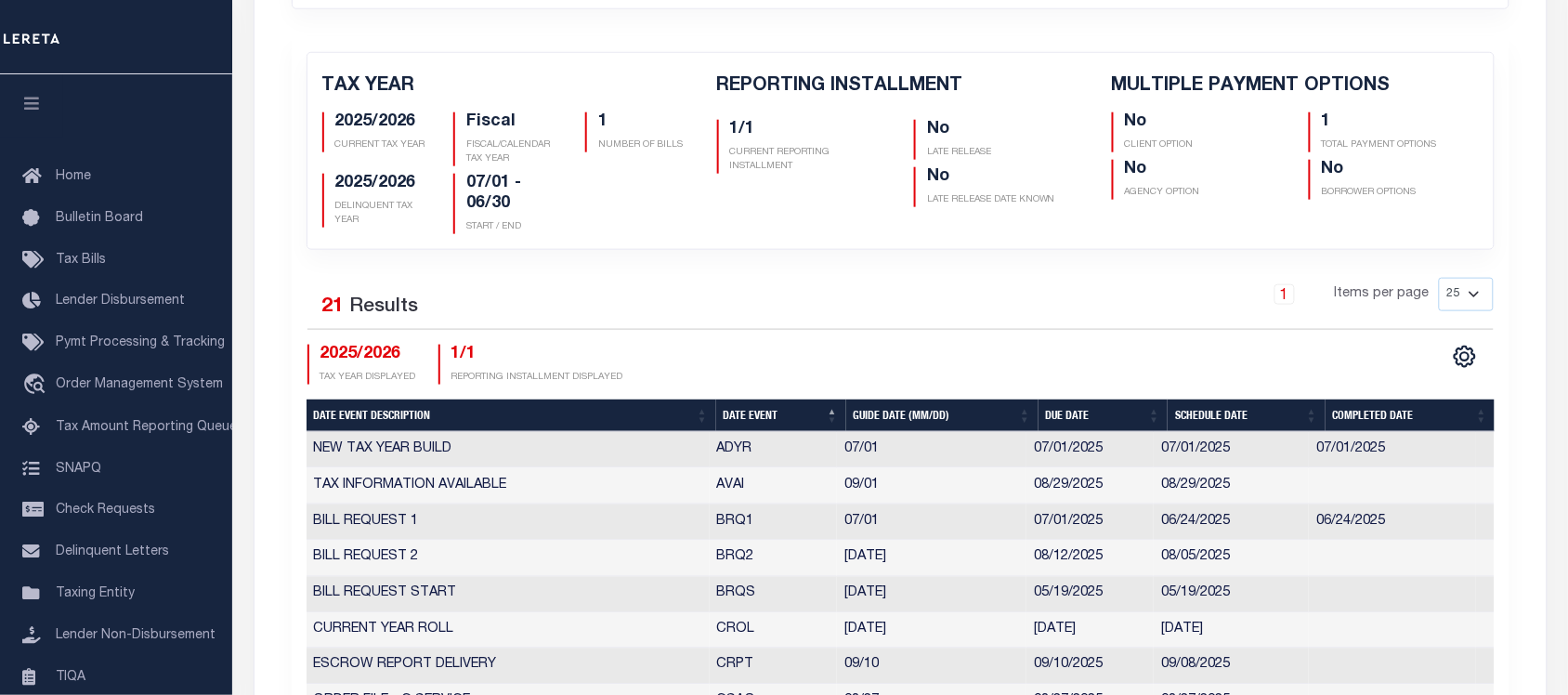 scroll, scrollTop: 734, scrollLeft: 0, axis: vertical 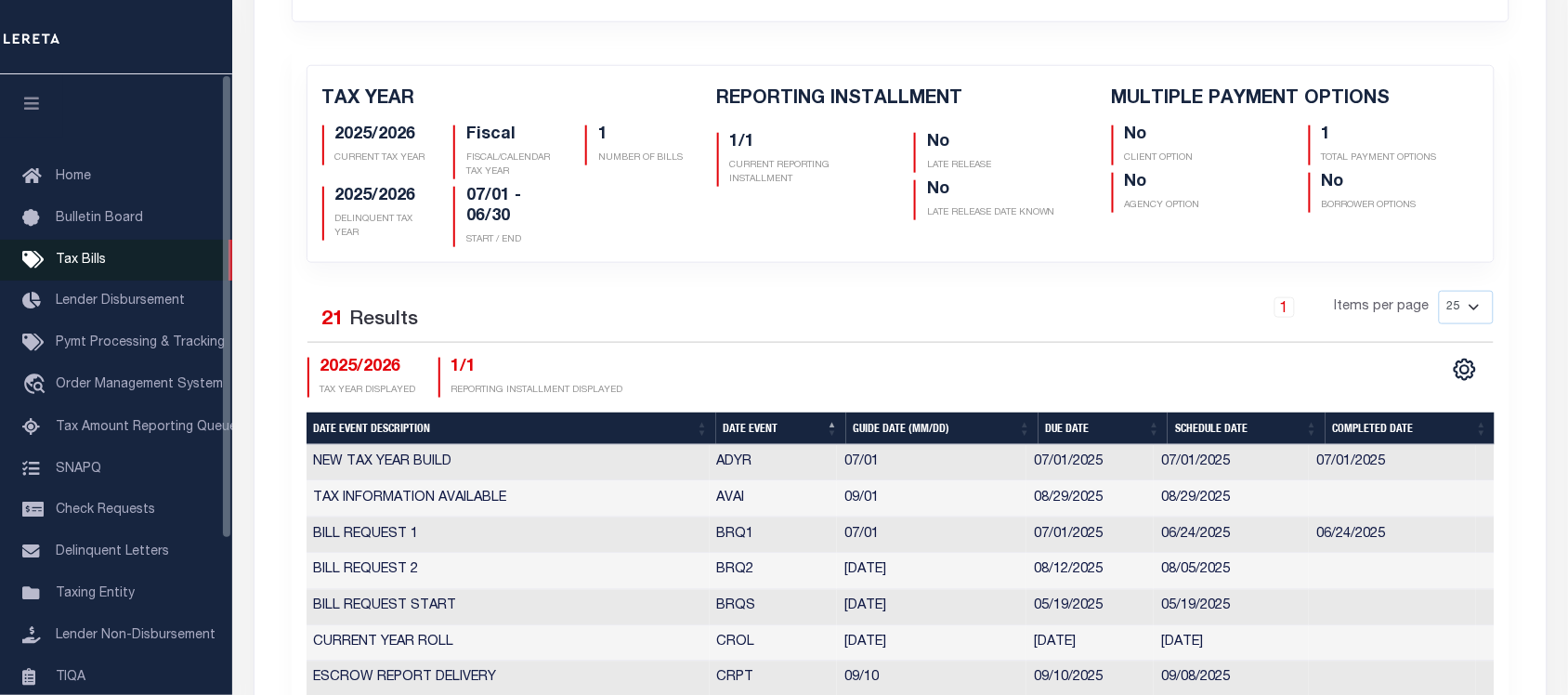 click on "Tax Bills" at bounding box center (81, 260) 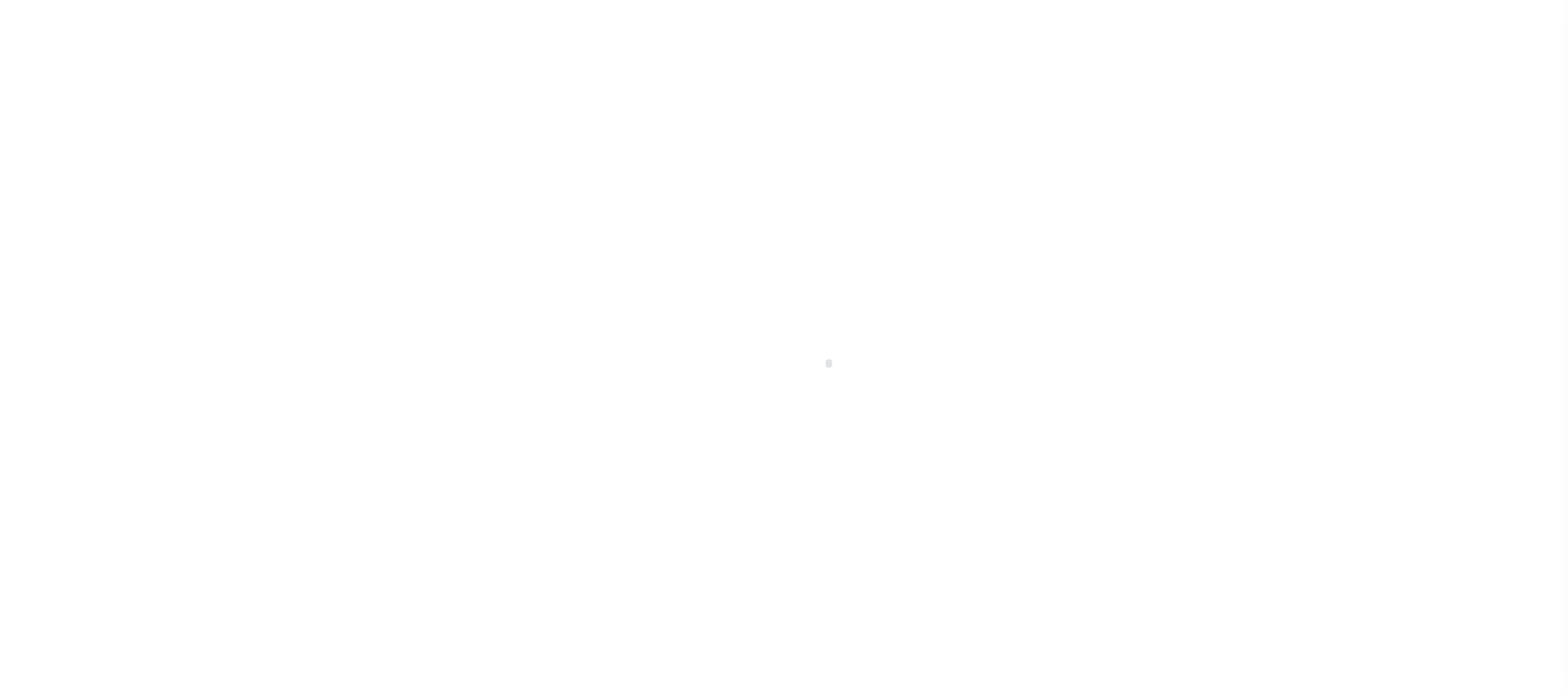 select 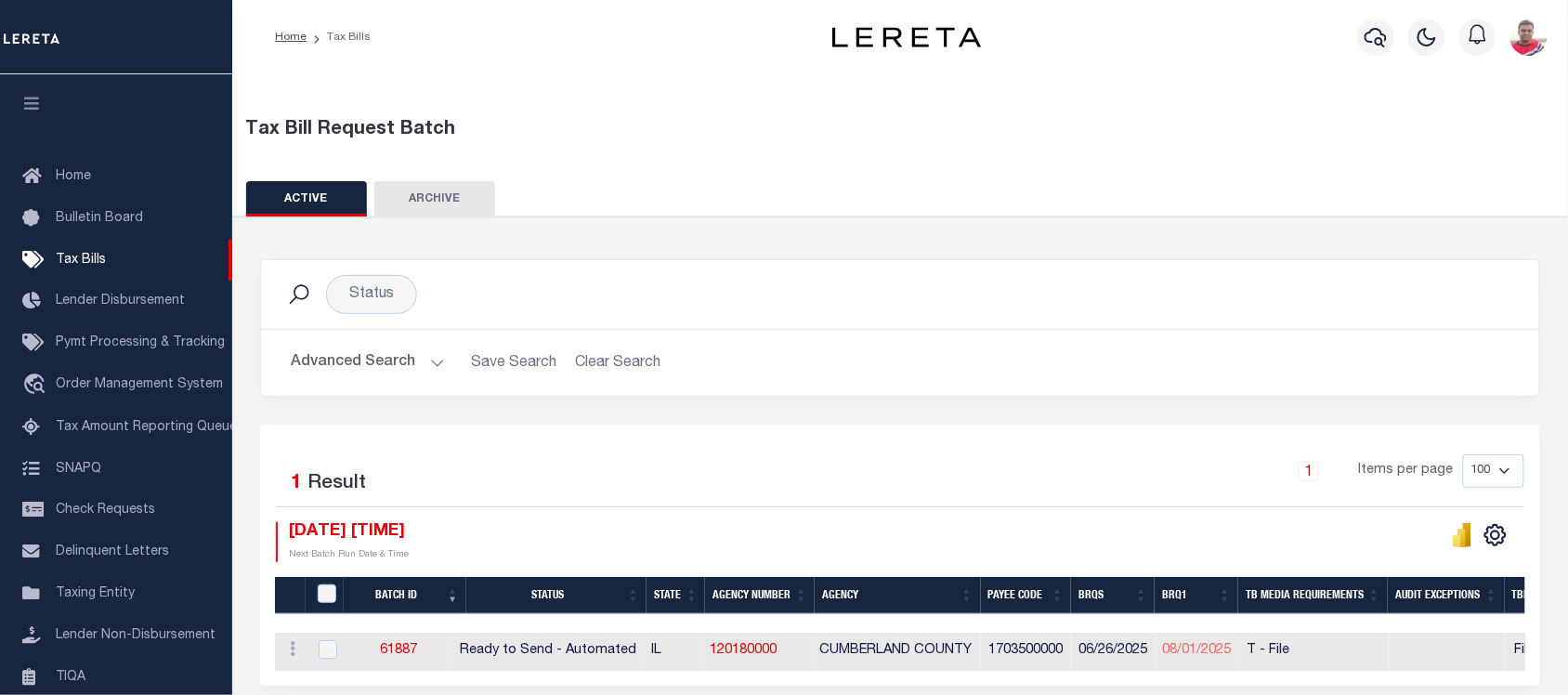 click on "Advanced Search" at bounding box center (368, 362) 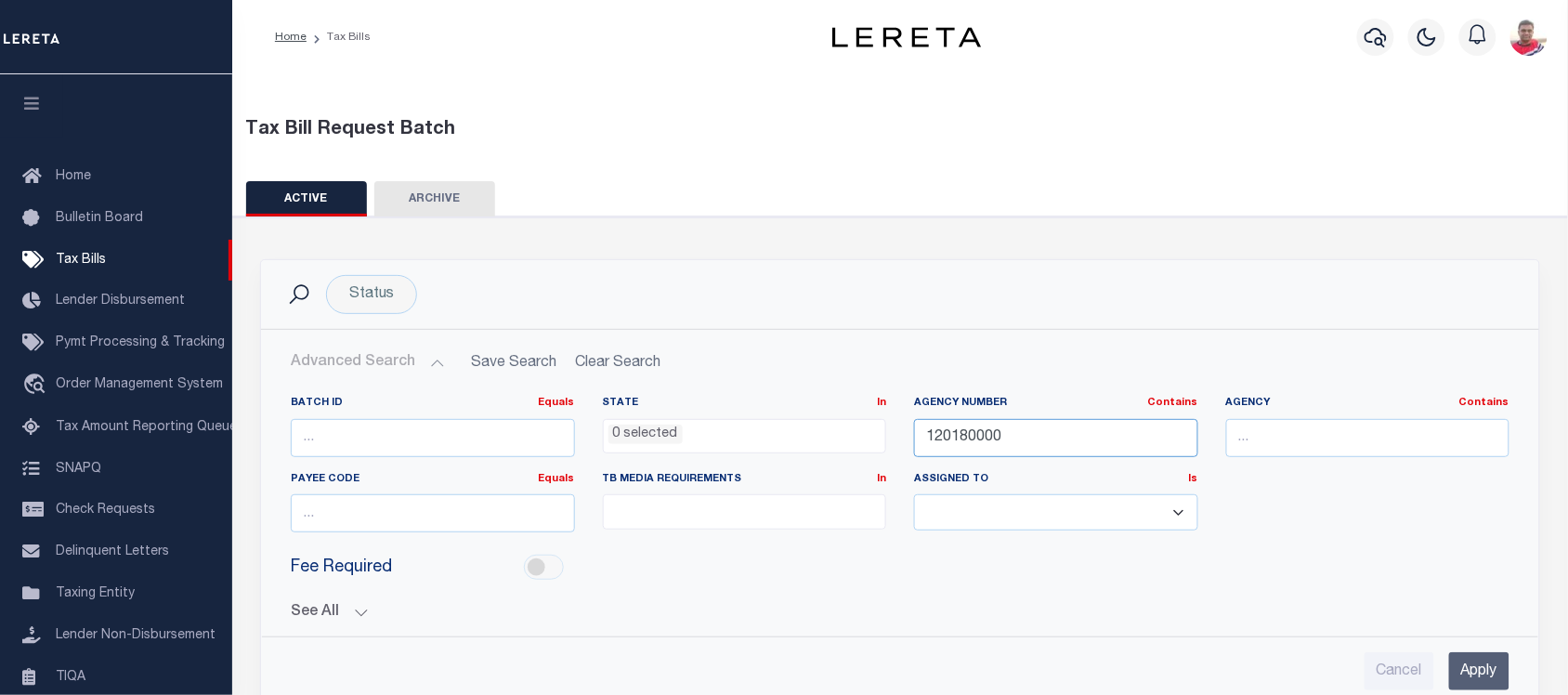 drag, startPoint x: 1043, startPoint y: 427, endPoint x: 764, endPoint y: 430, distance: 279.016 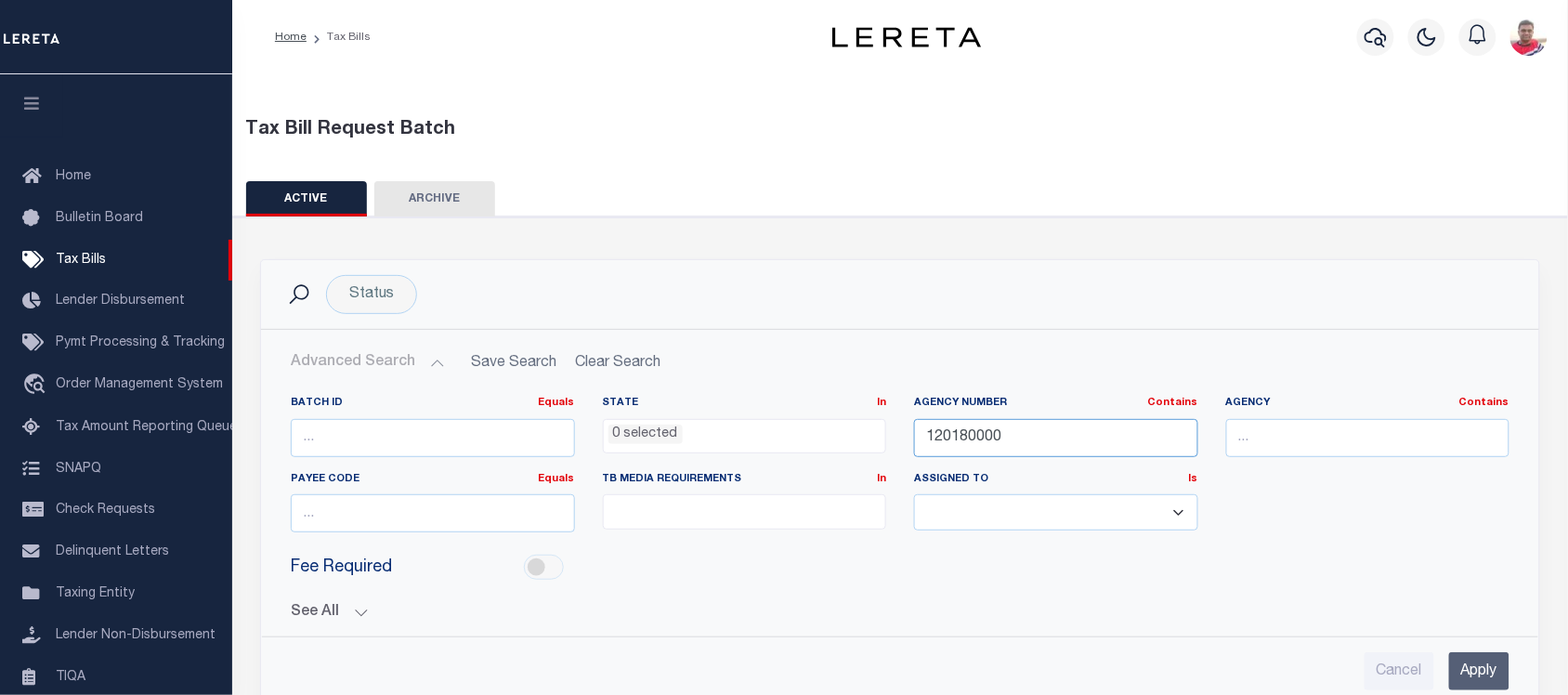 paste on "39004" 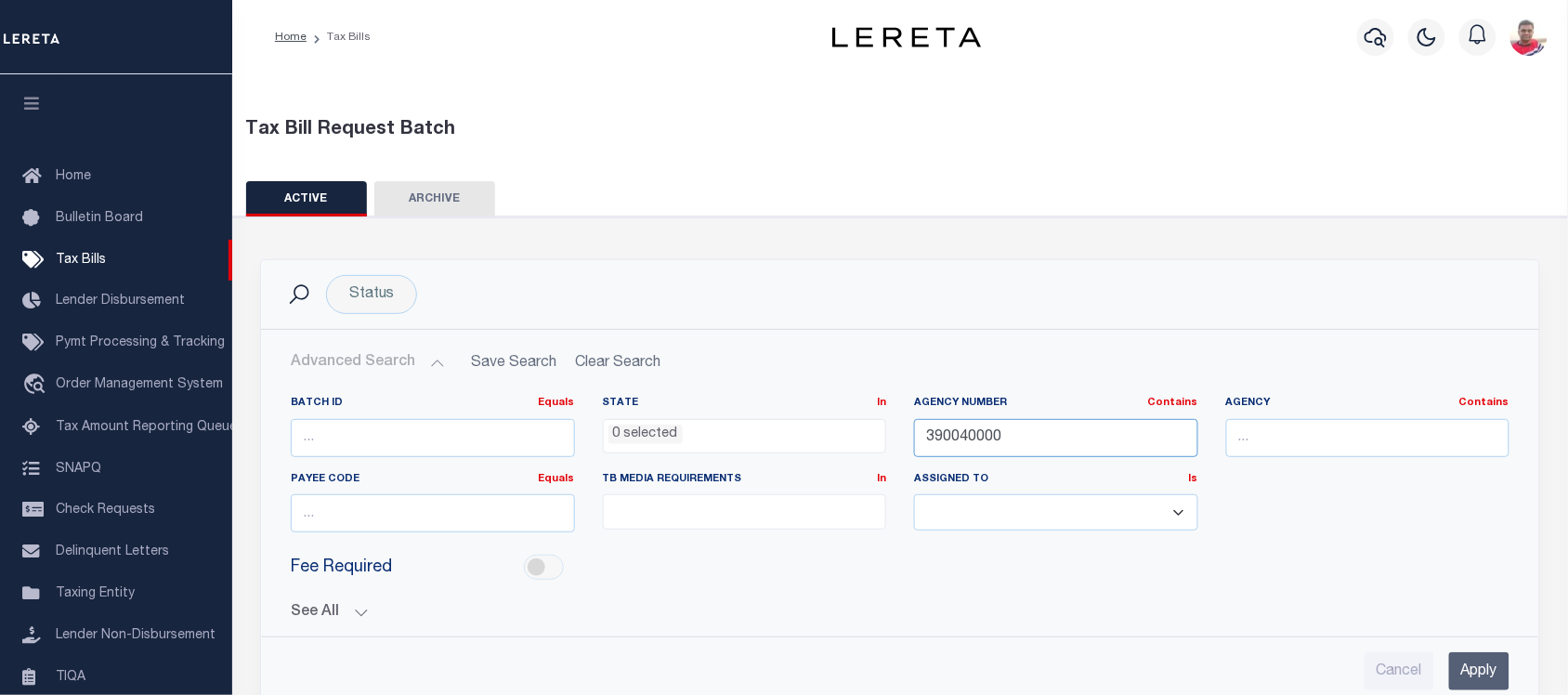 type on "390040000" 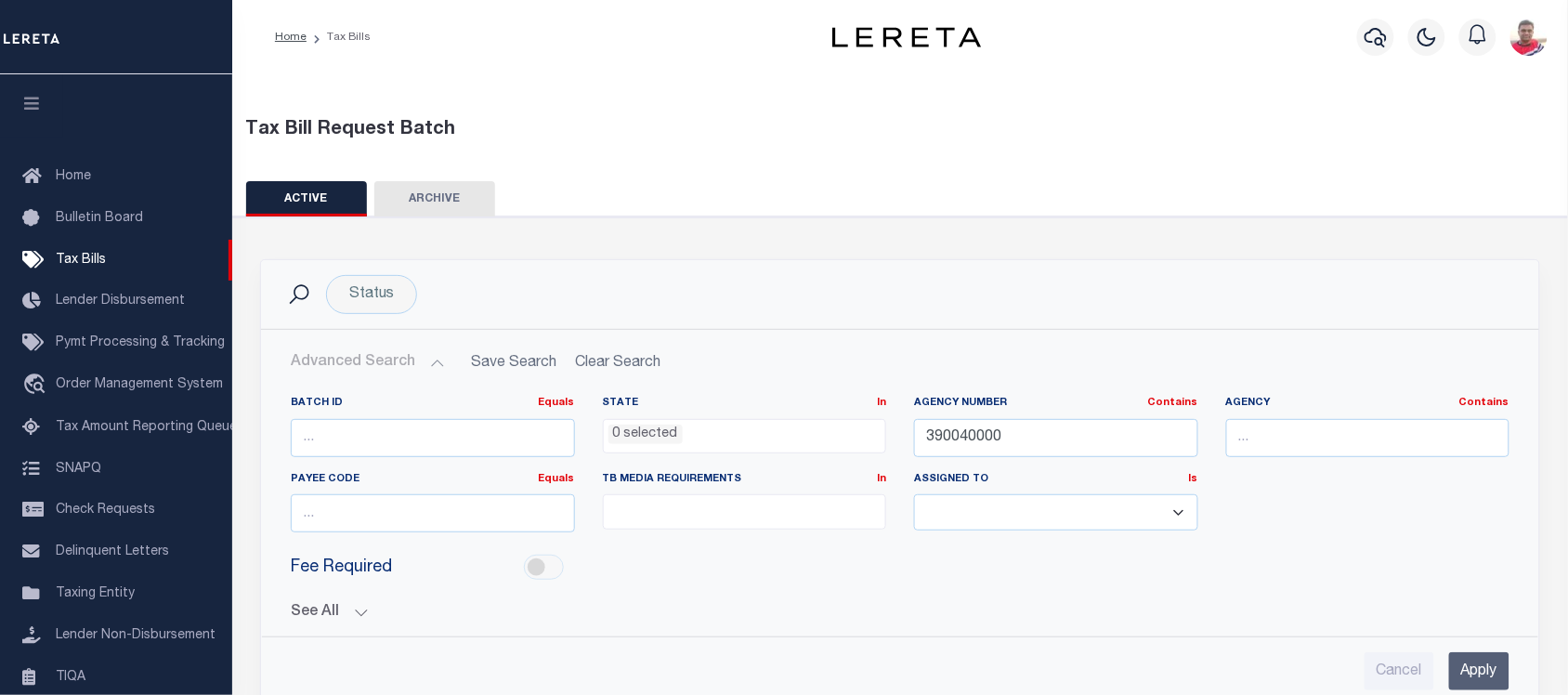click on "Apply" at bounding box center (1479, 671) 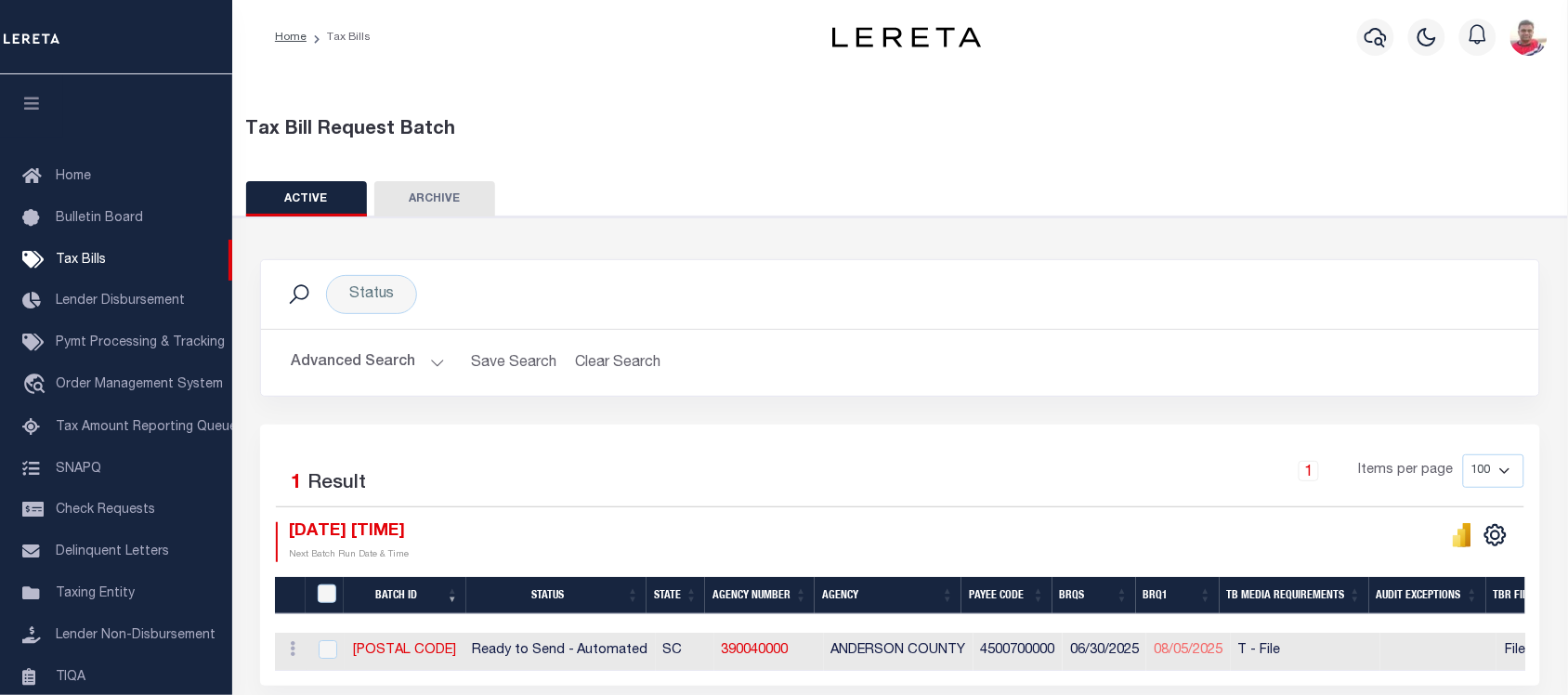 scroll, scrollTop: 84, scrollLeft: 0, axis: vertical 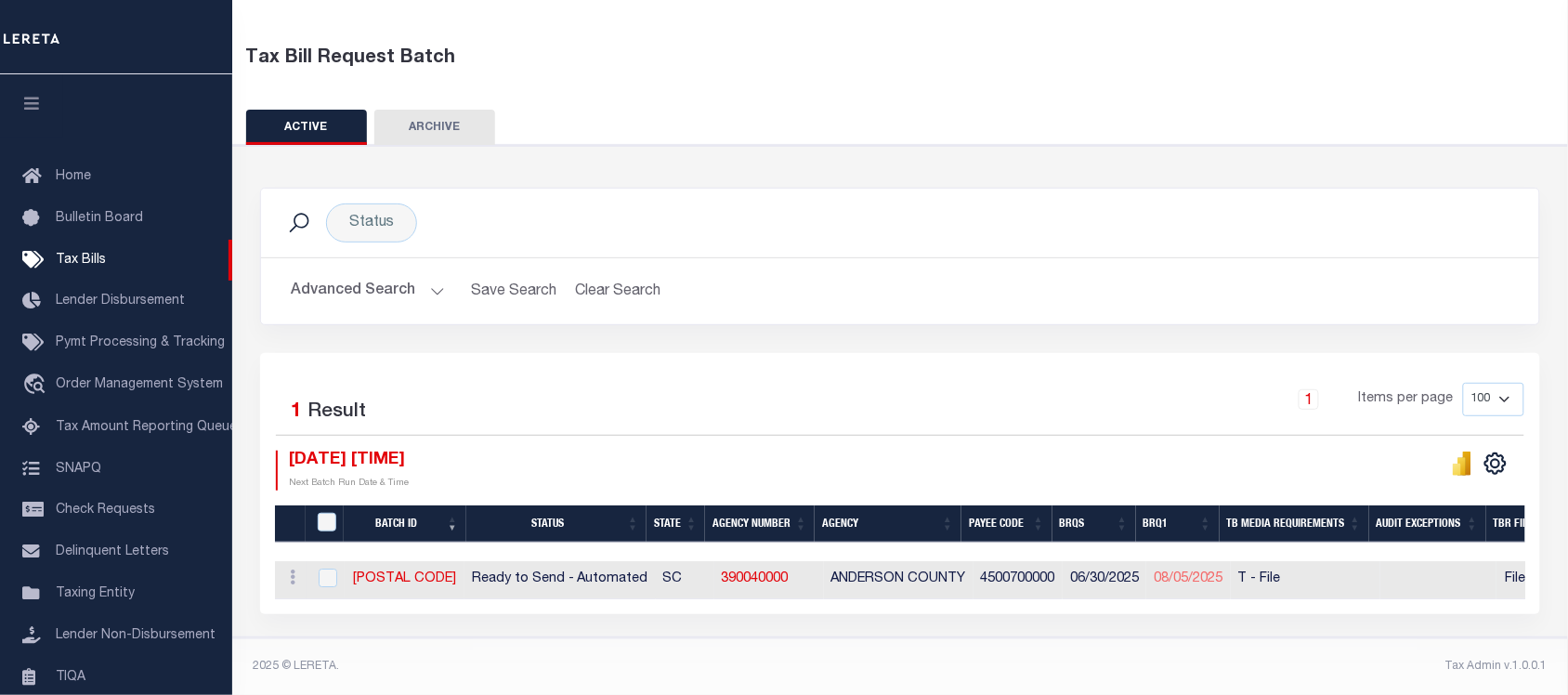 click on "[POSTAL CODE]" at bounding box center [404, 579] 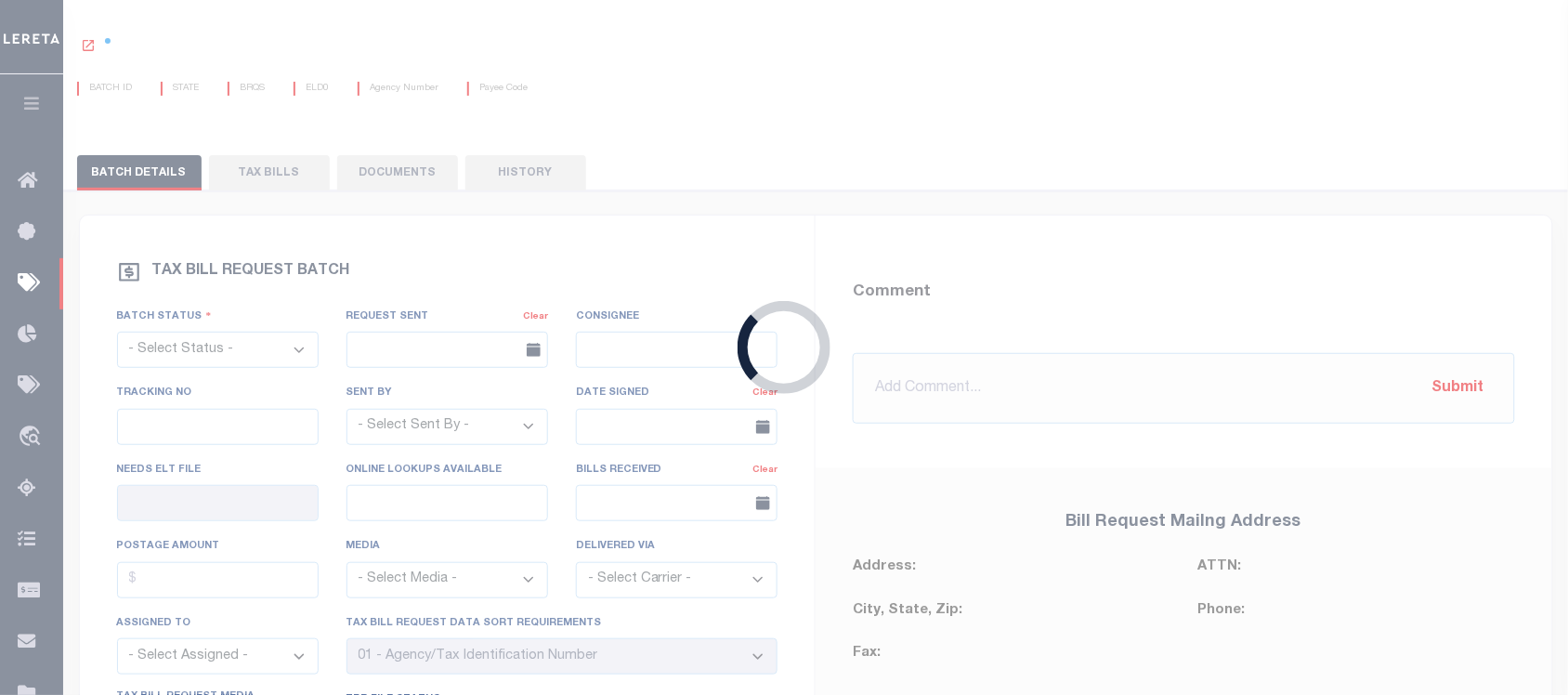 select on "RTA" 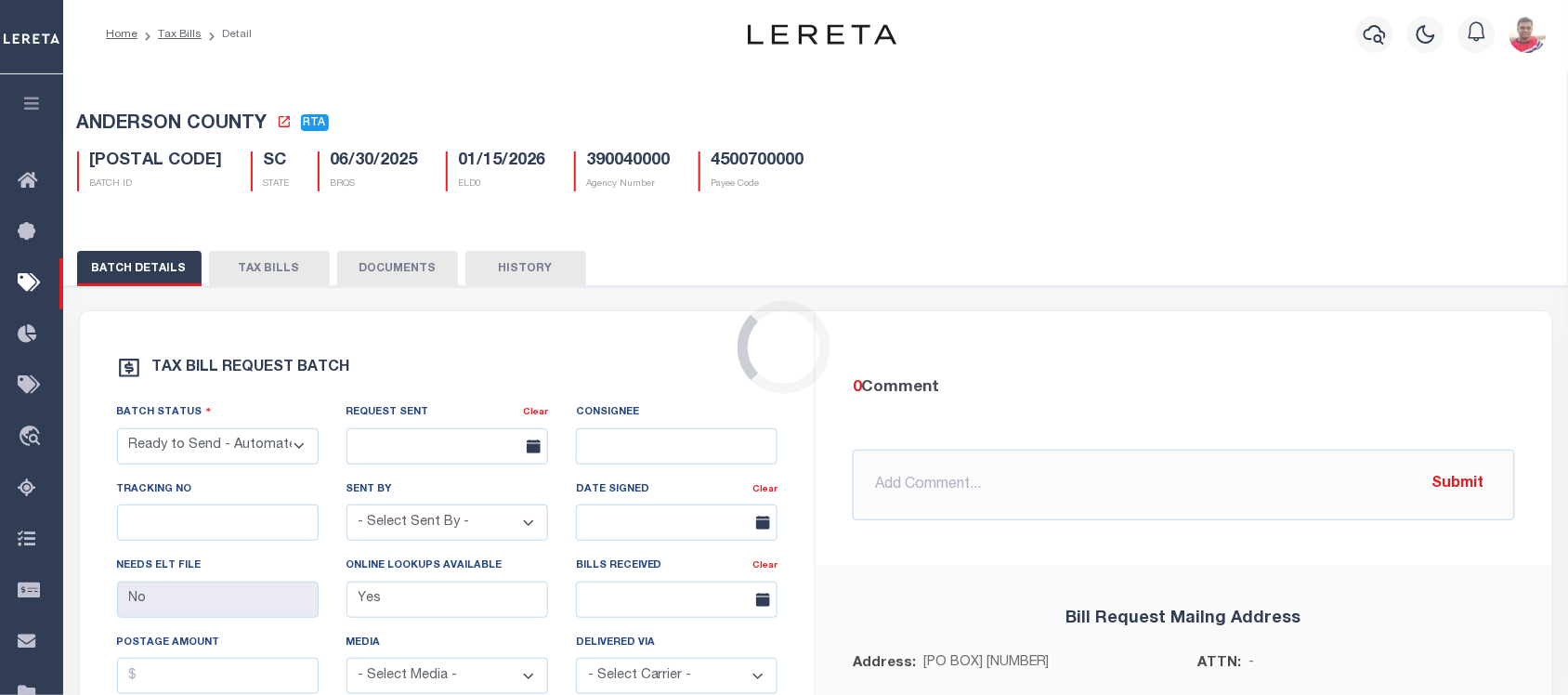 scroll, scrollTop: 0, scrollLeft: 0, axis: both 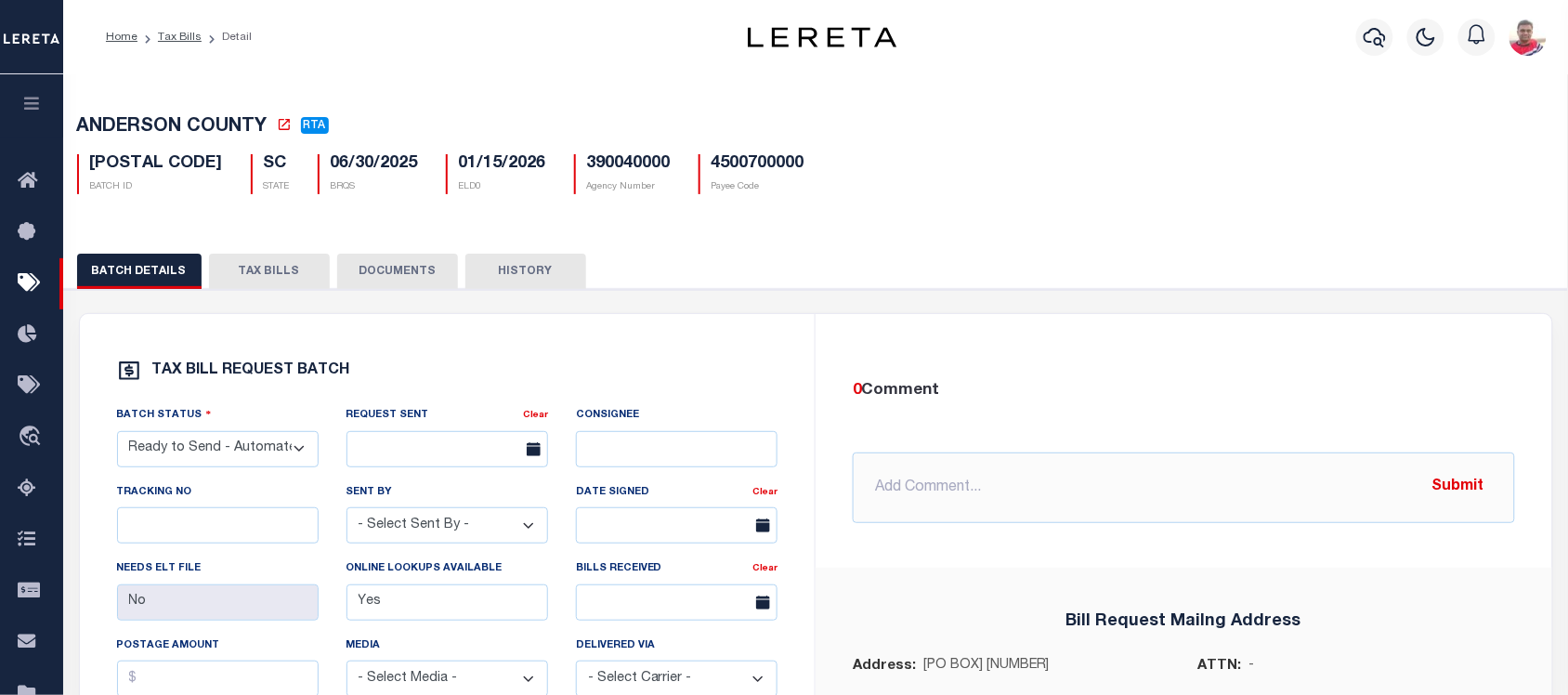 click on "TAX BILLS" at bounding box center (269, 271) 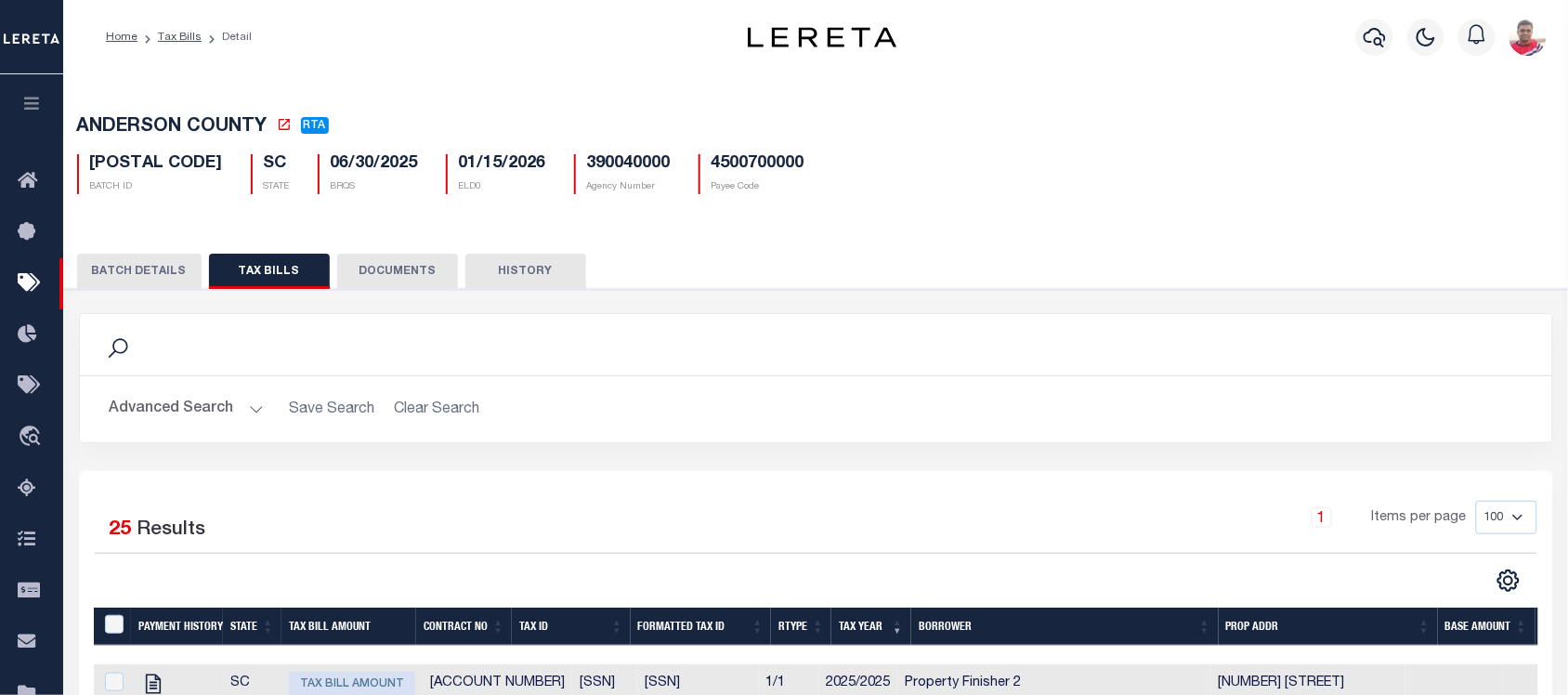 scroll, scrollTop: 289, scrollLeft: 0, axis: vertical 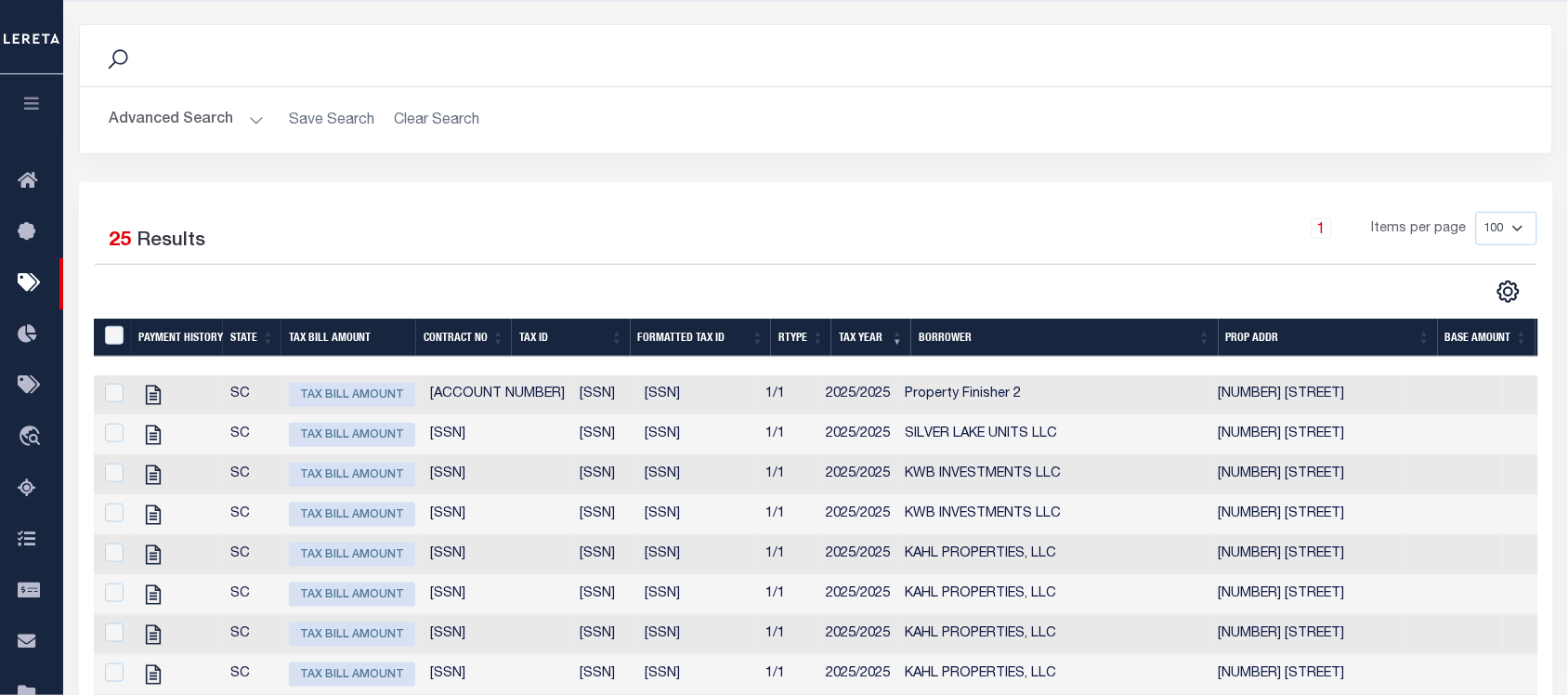 click on "Advanced Search" at bounding box center [187, 120] 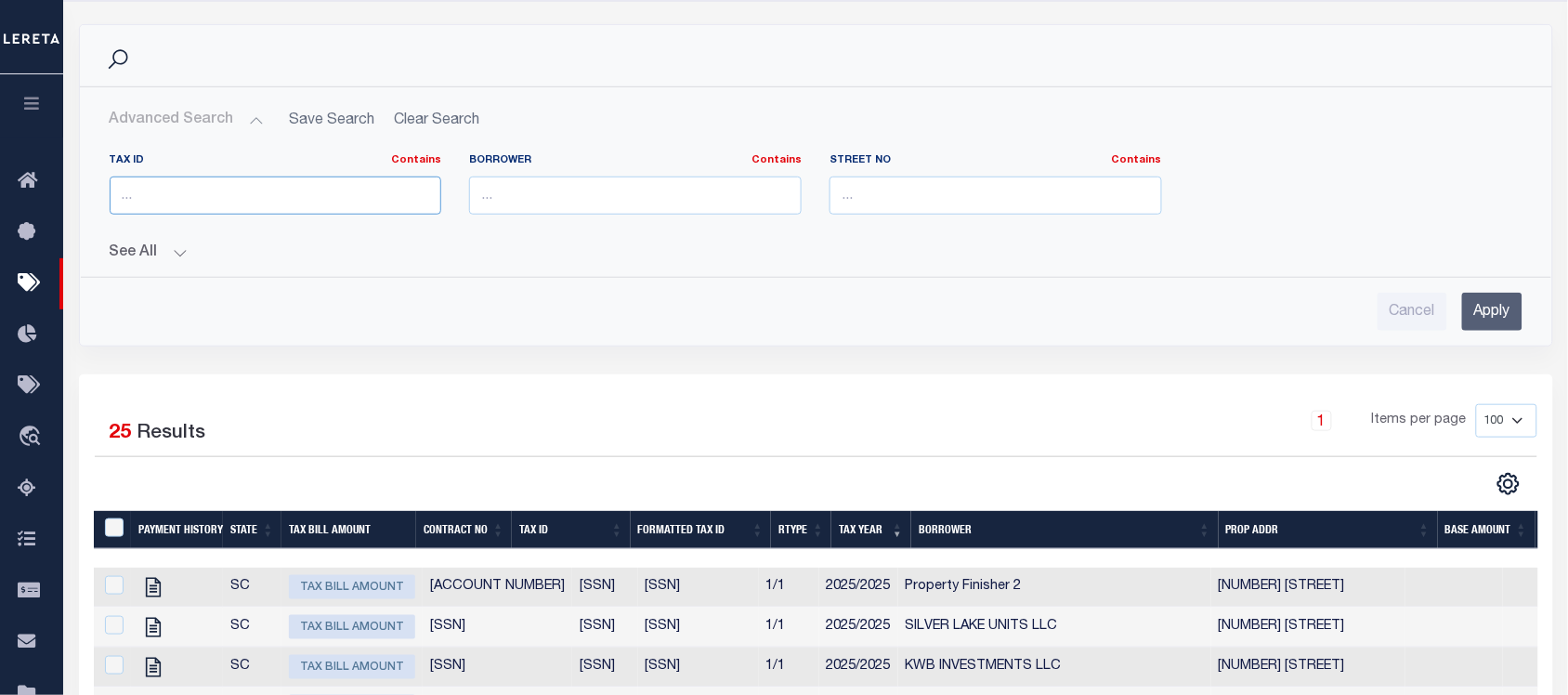 click at bounding box center [276, 195] 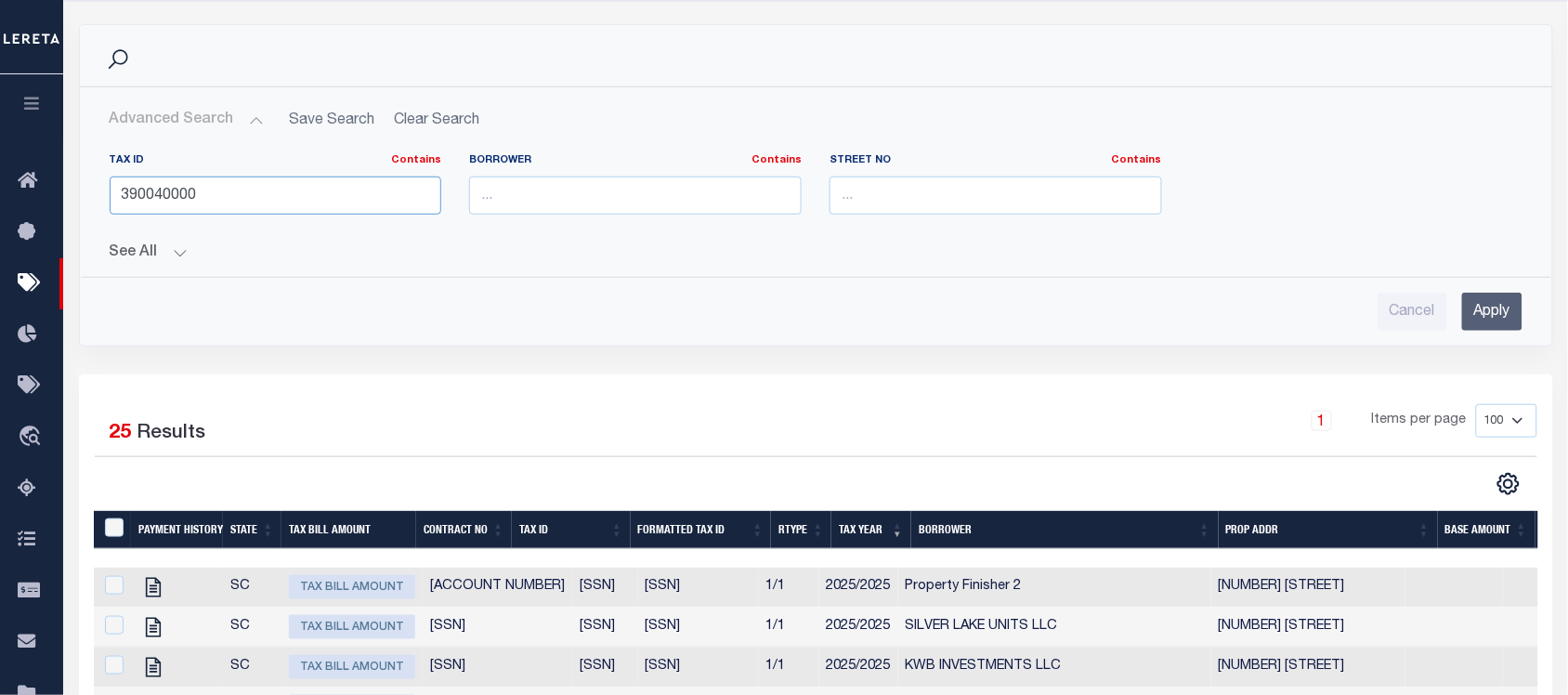 type on "390040000" 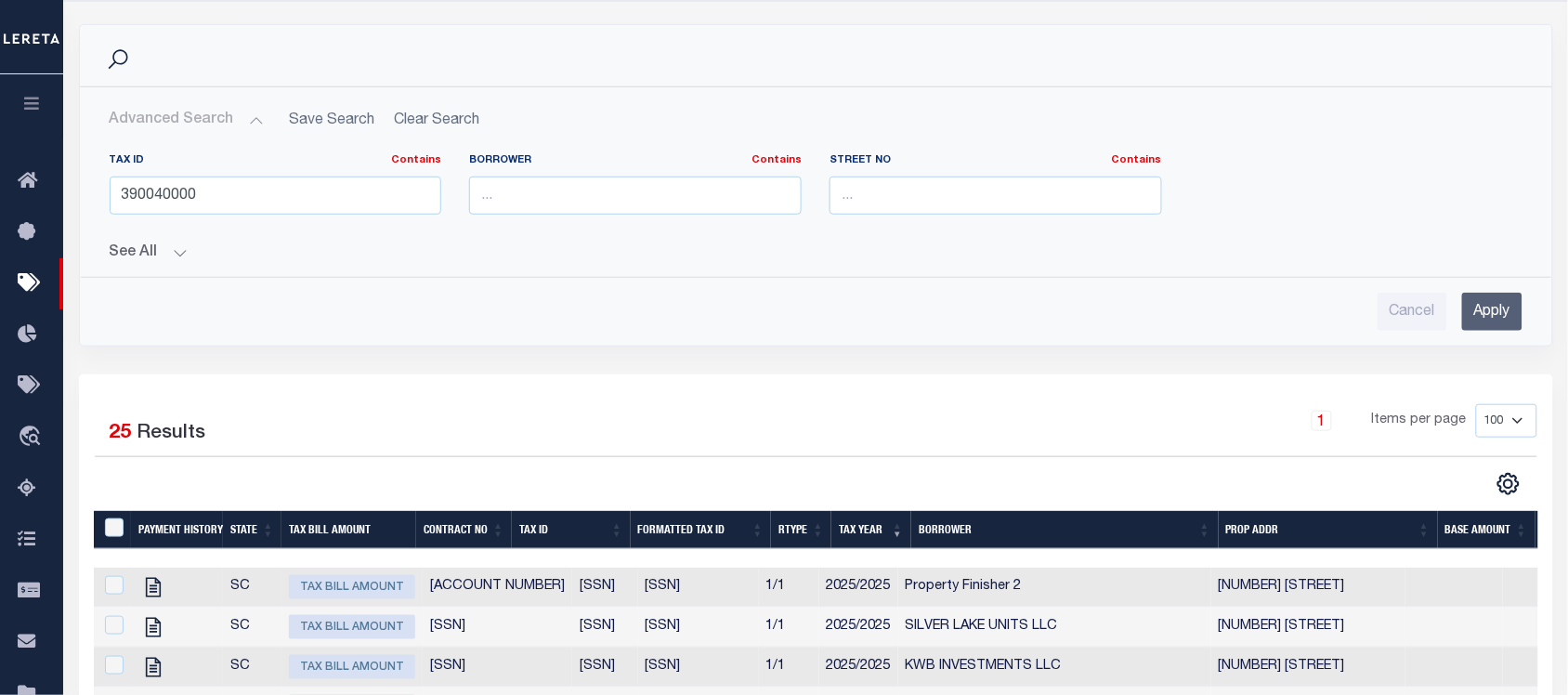 click on "Apply" at bounding box center (1492, 311) 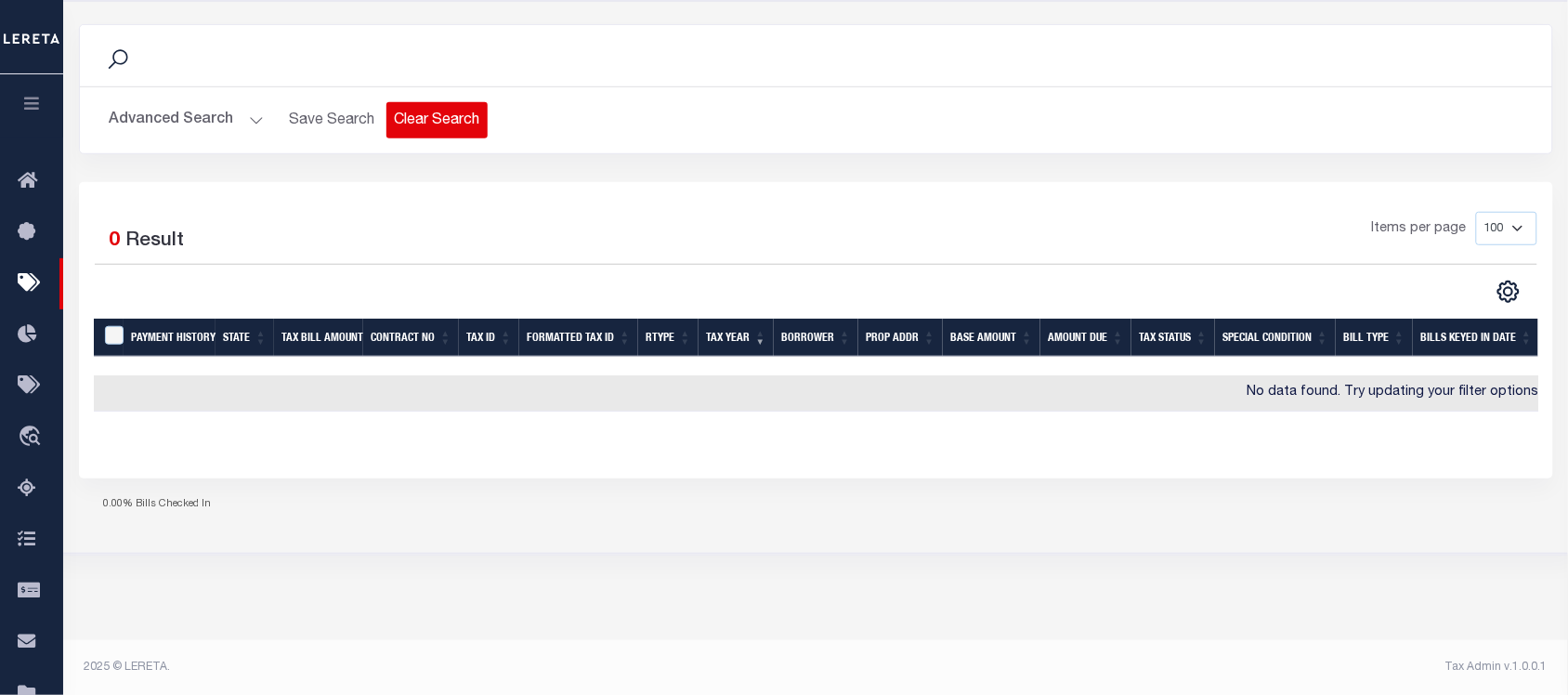 click on "Clear Search" at bounding box center [437, 120] 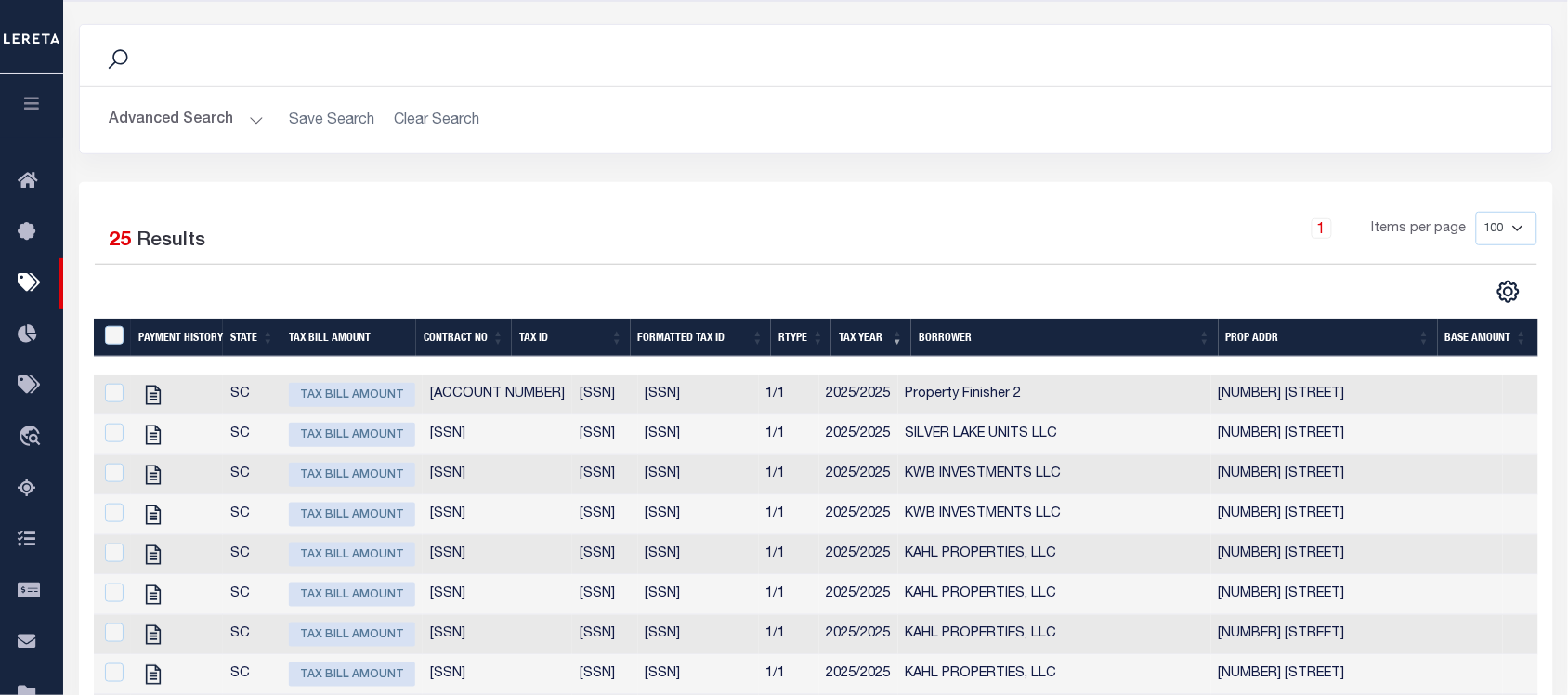 scroll, scrollTop: 173, scrollLeft: 0, axis: vertical 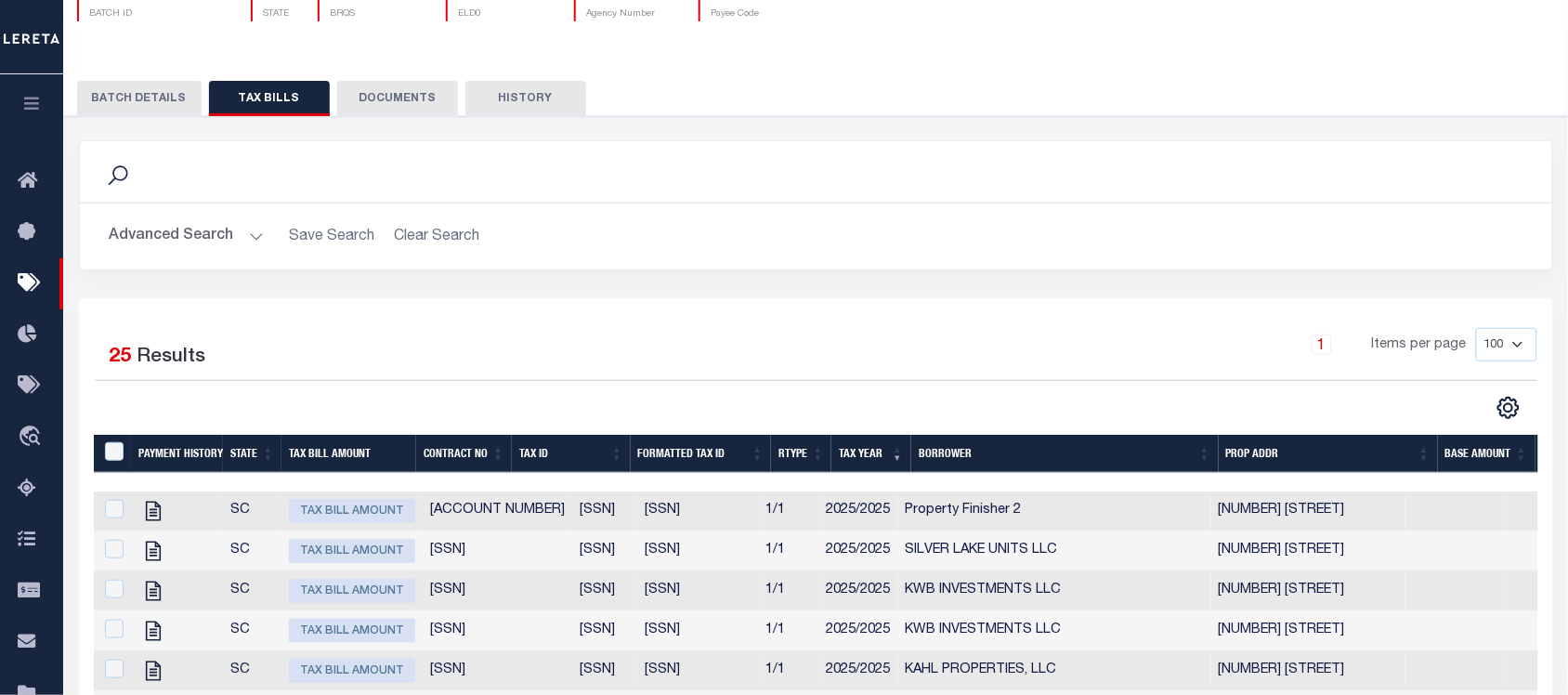 click on "Advanced Search" at bounding box center (187, 236) 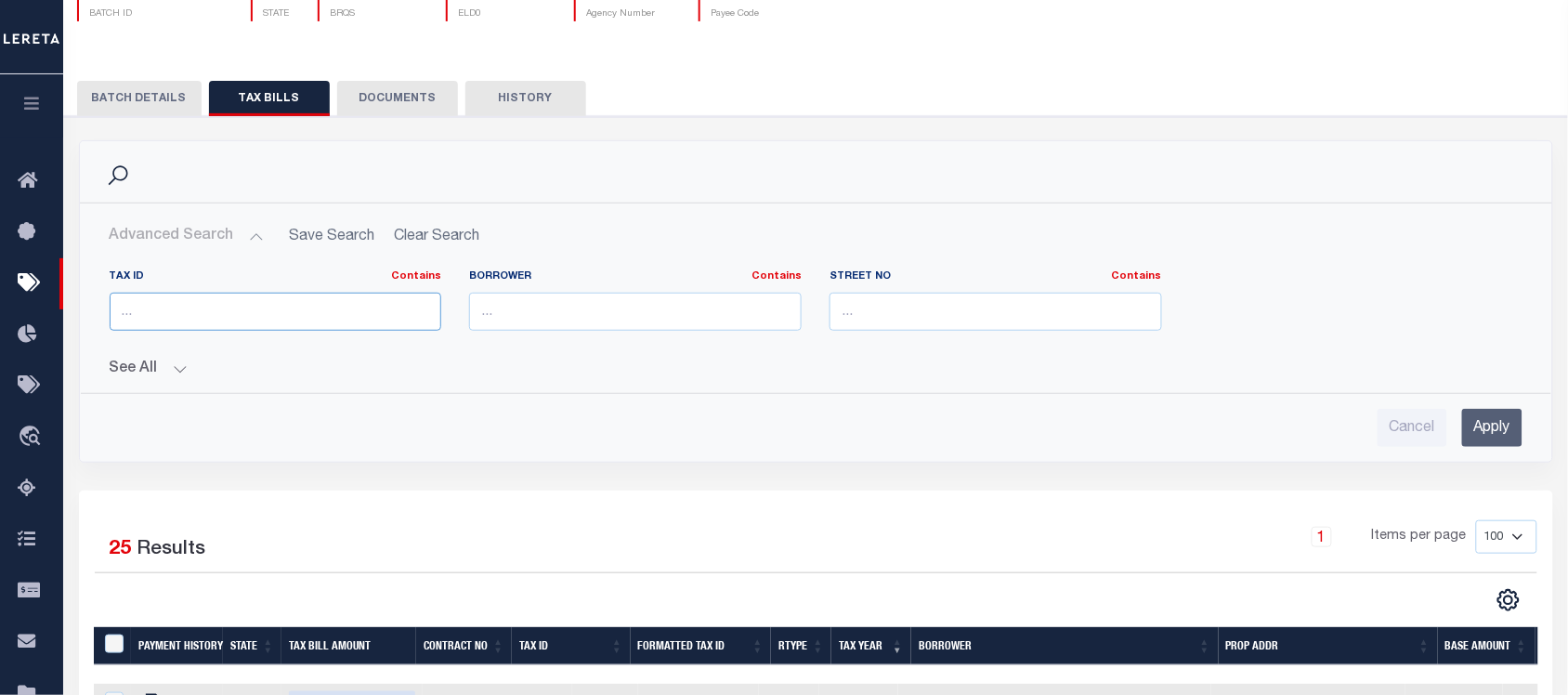 click at bounding box center [276, 311] 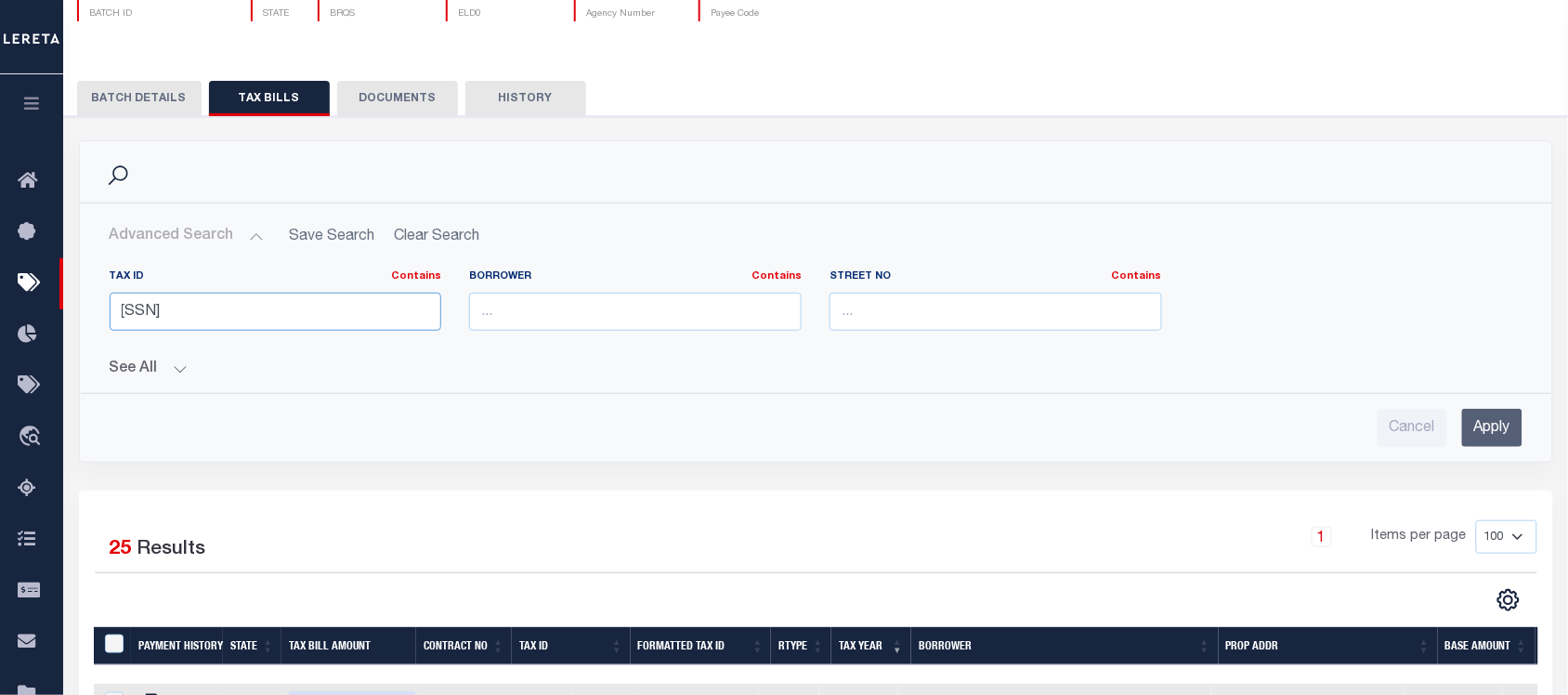 click on "02750902003" at bounding box center (276, 311) 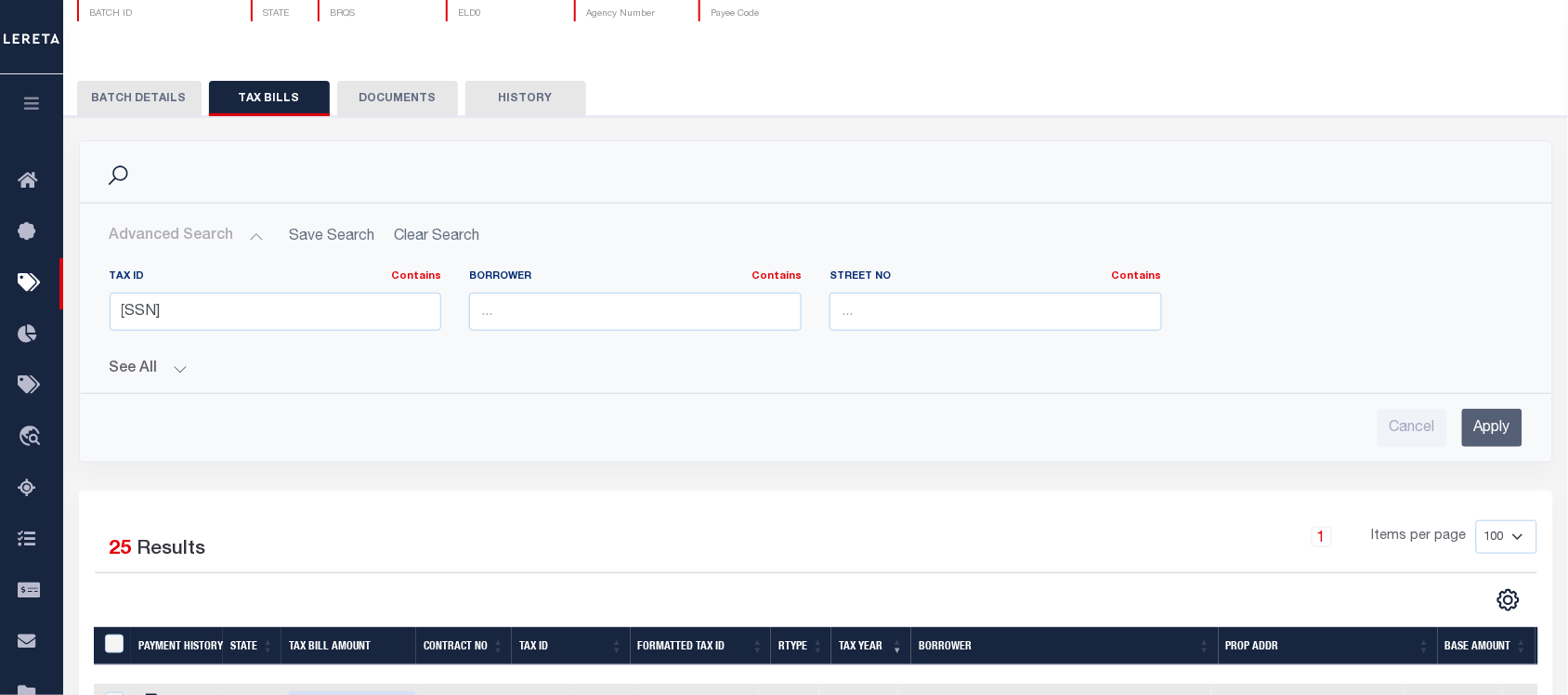 click on "Apply" at bounding box center [1492, 427] 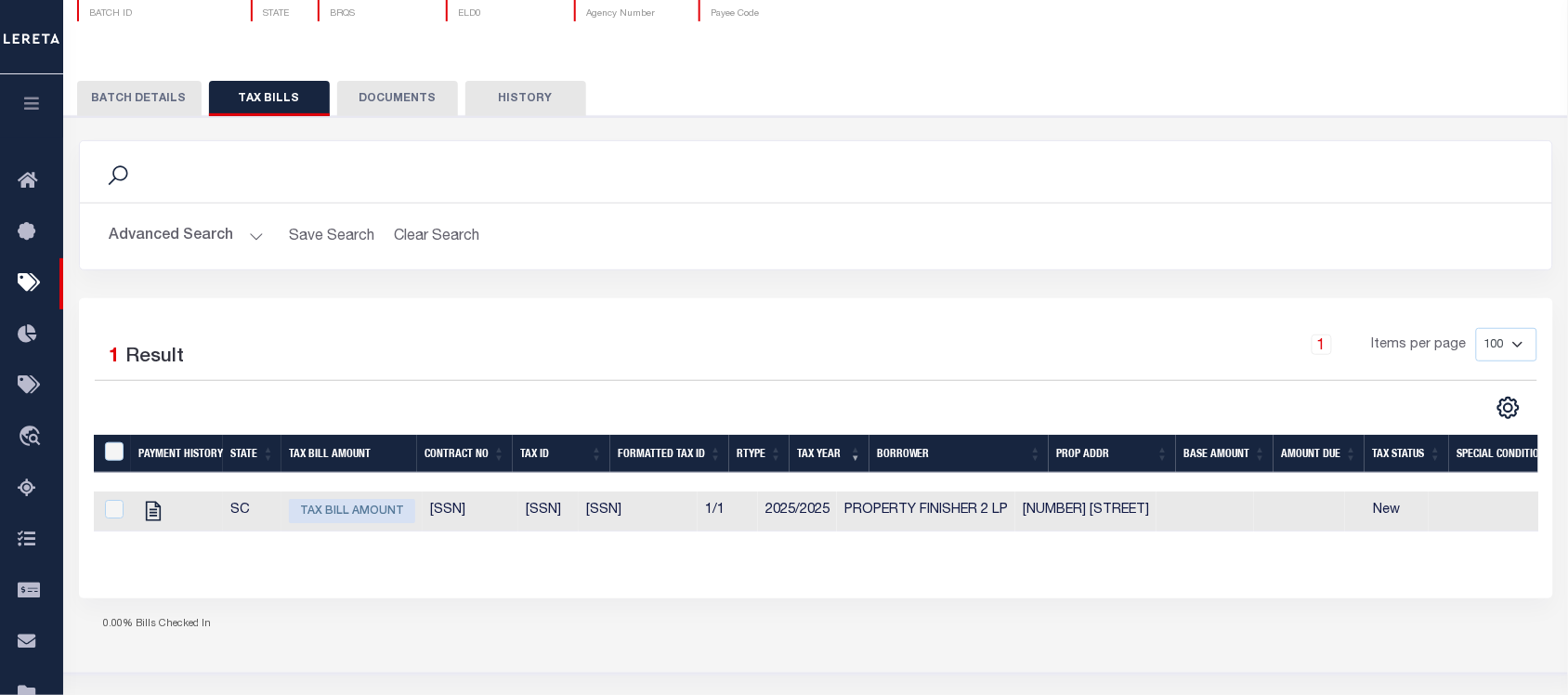 drag, startPoint x: 604, startPoint y: 537, endPoint x: 723, endPoint y: 555, distance: 120.35365 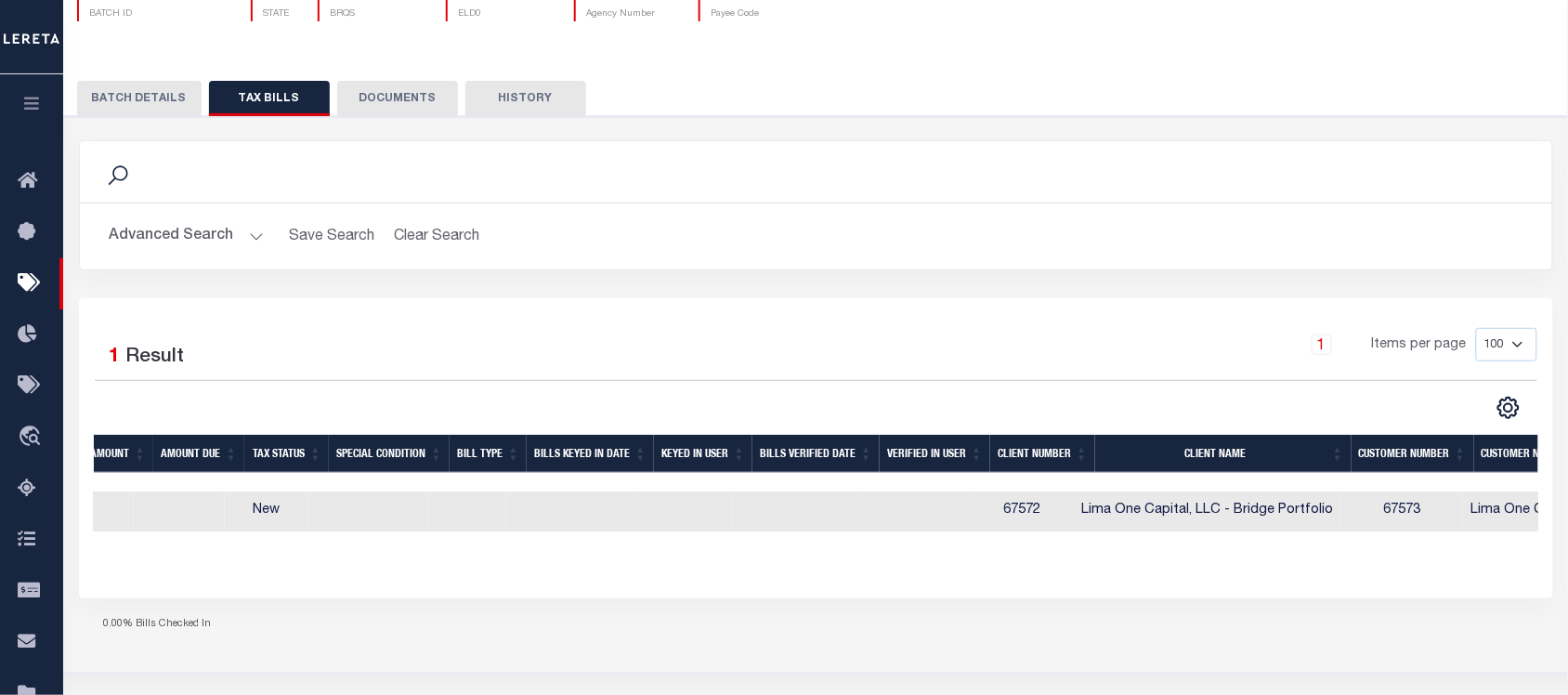 scroll, scrollTop: 0, scrollLeft: 1326, axis: horizontal 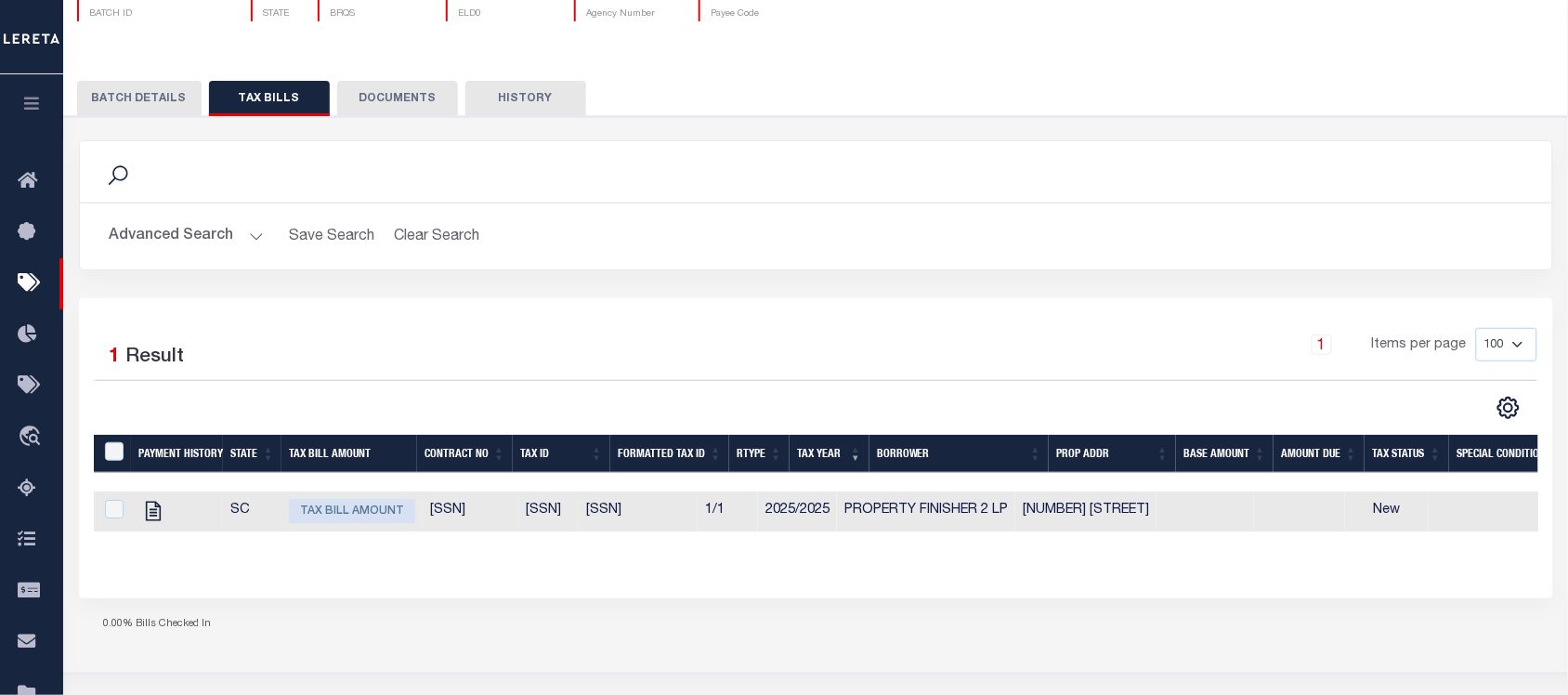 click on "Selected
1   Result
1
Items per page   100 200 500 1000" at bounding box center (816, 448) 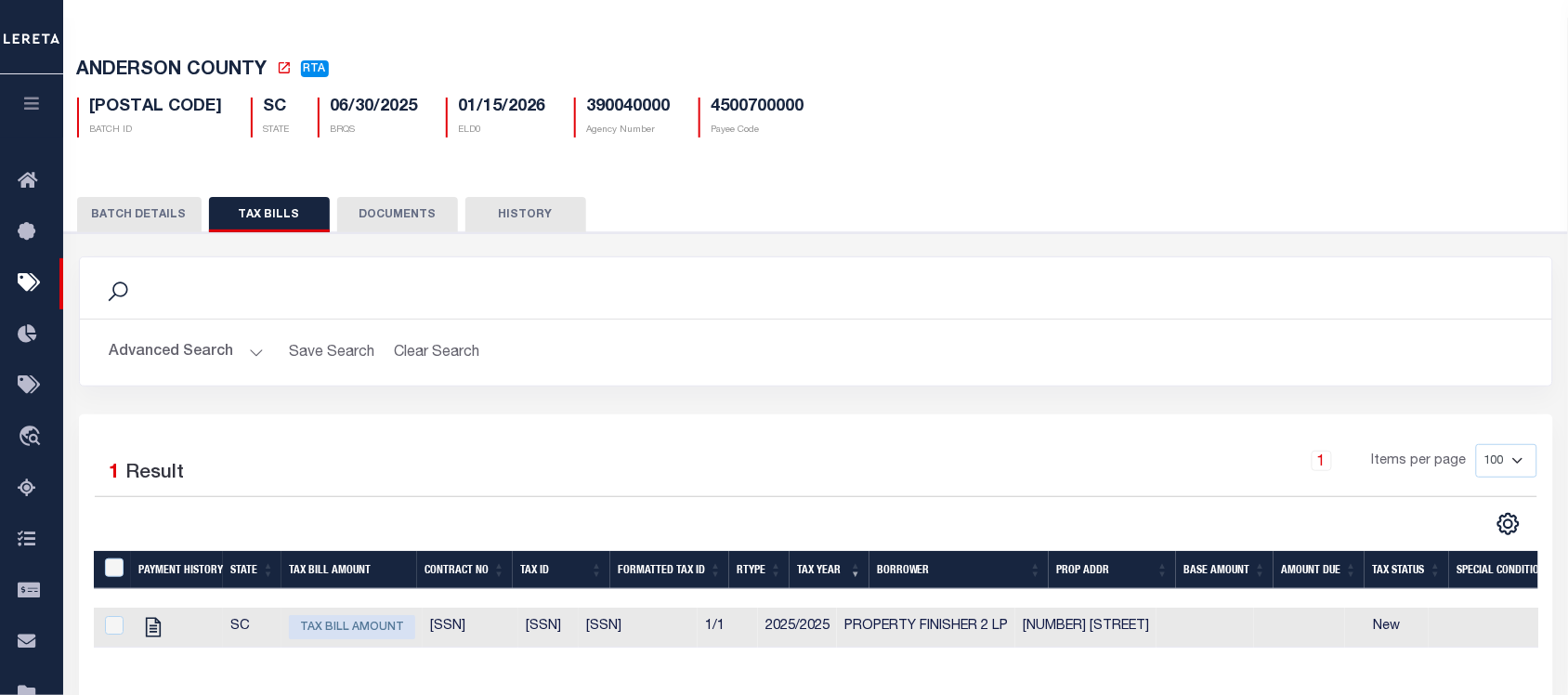 scroll, scrollTop: 0, scrollLeft: 0, axis: both 